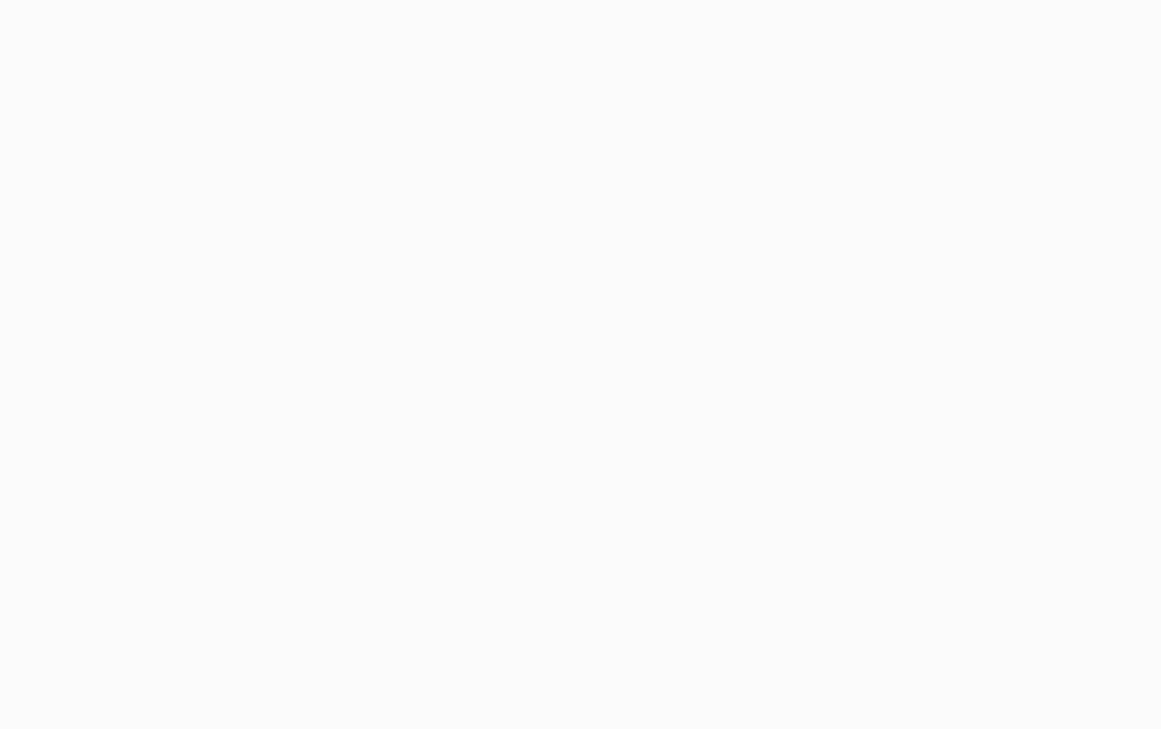 scroll, scrollTop: 0, scrollLeft: 0, axis: both 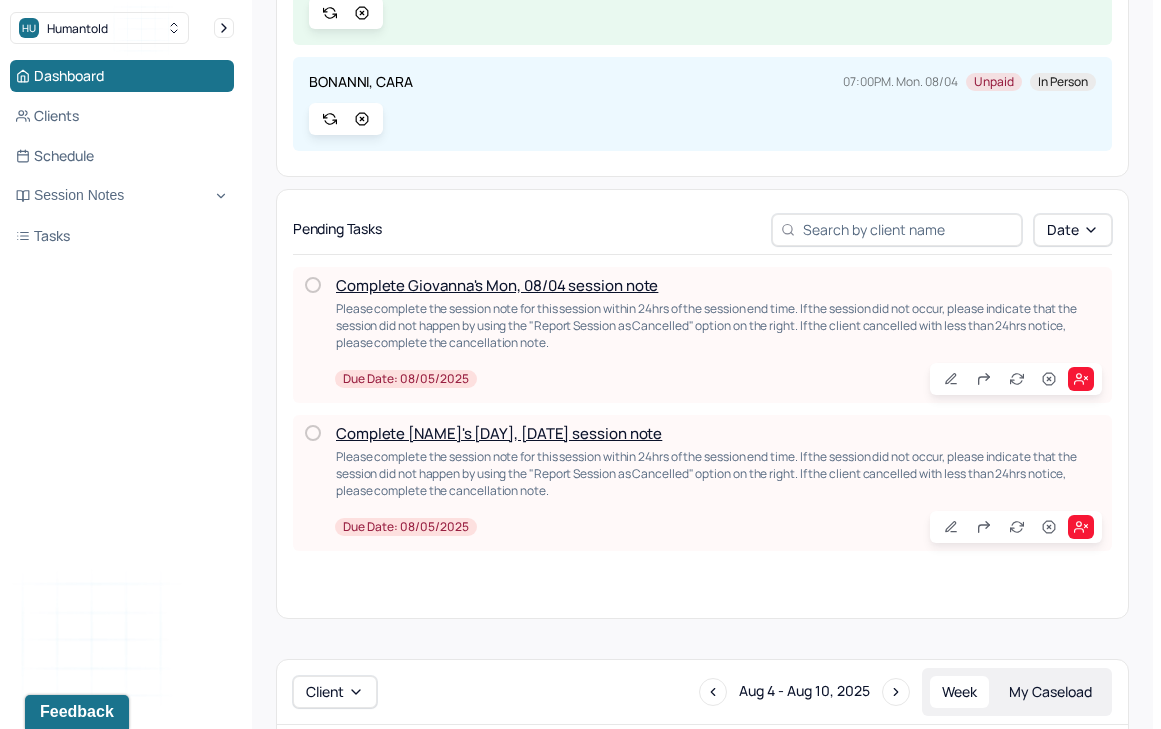 click on "Complete Giovanna's Mon, 08/04 session note" at bounding box center (497, 285) 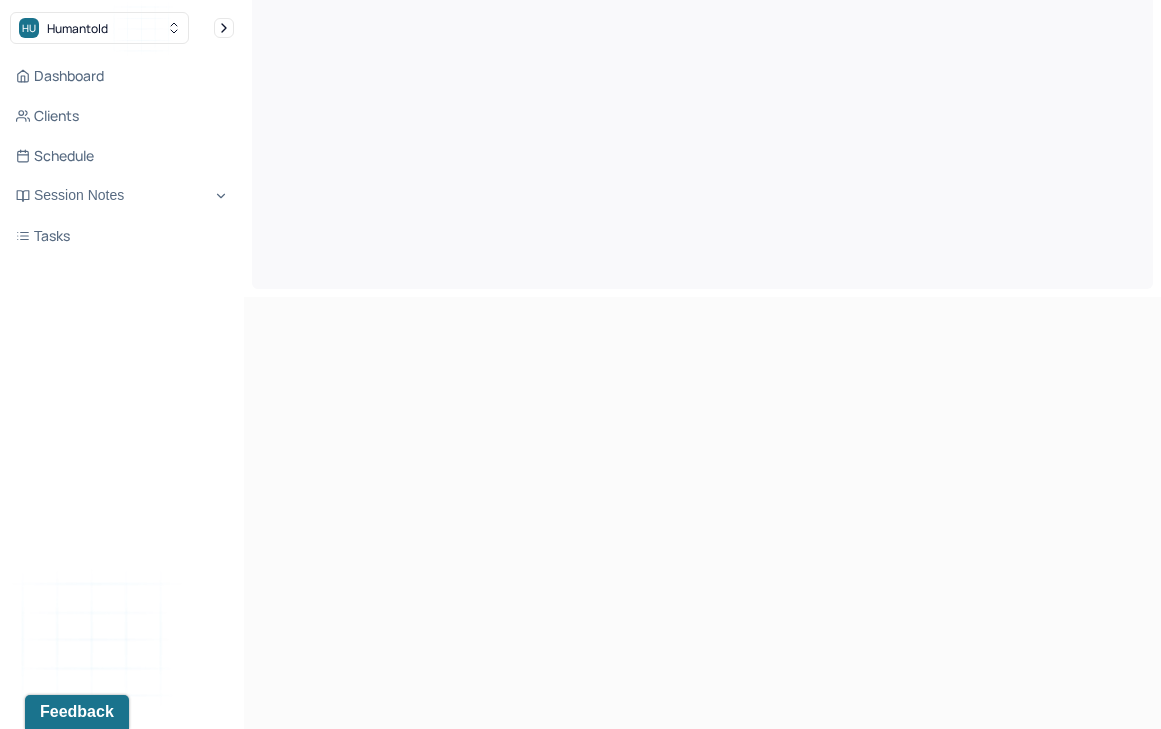 scroll, scrollTop: 0, scrollLeft: 0, axis: both 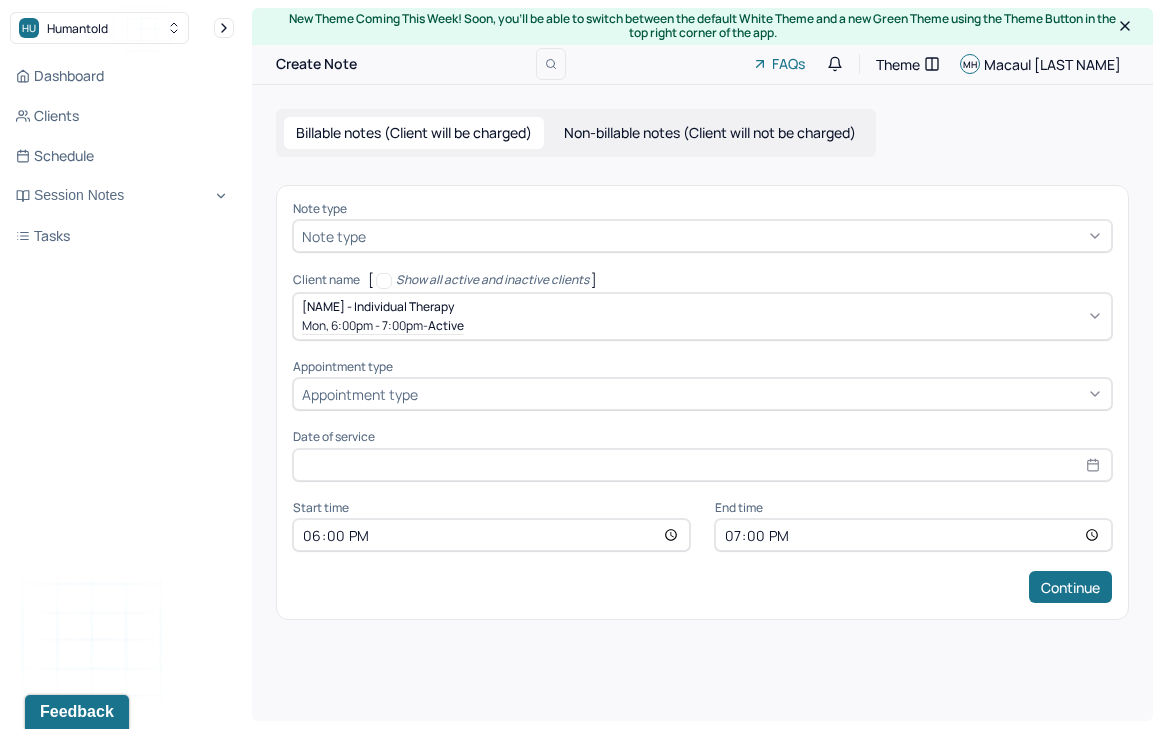 type on "Aug 4, 2025" 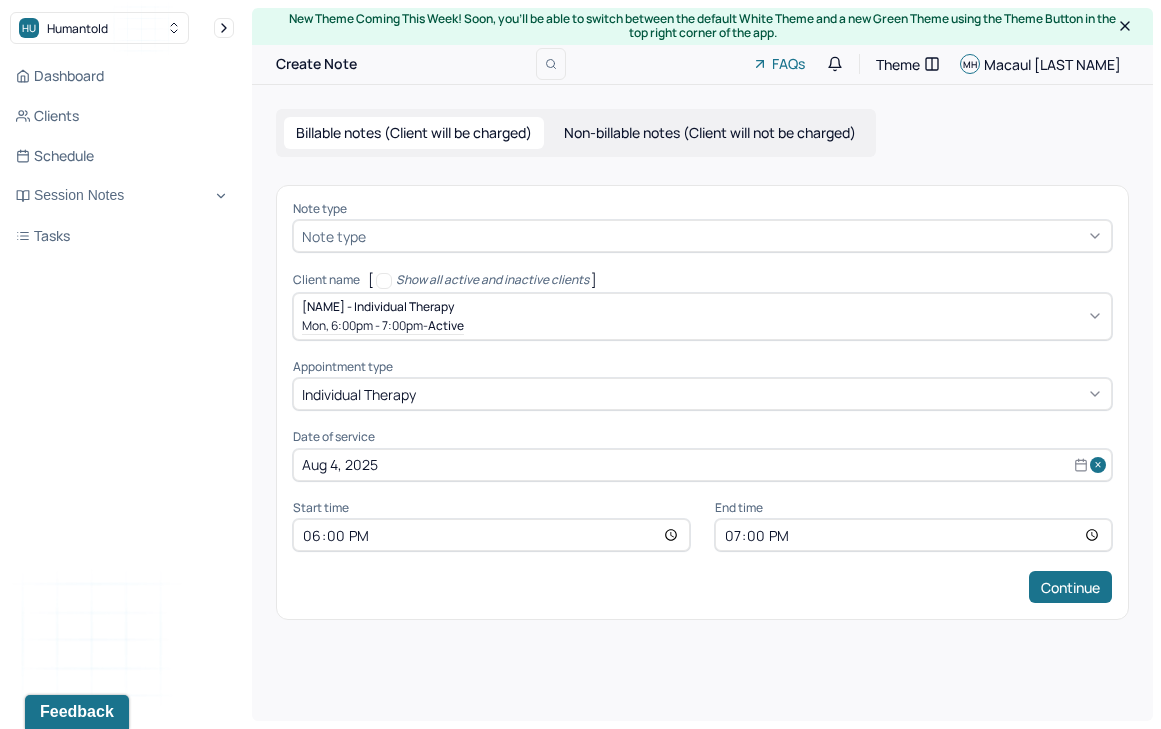 click at bounding box center [736, 236] 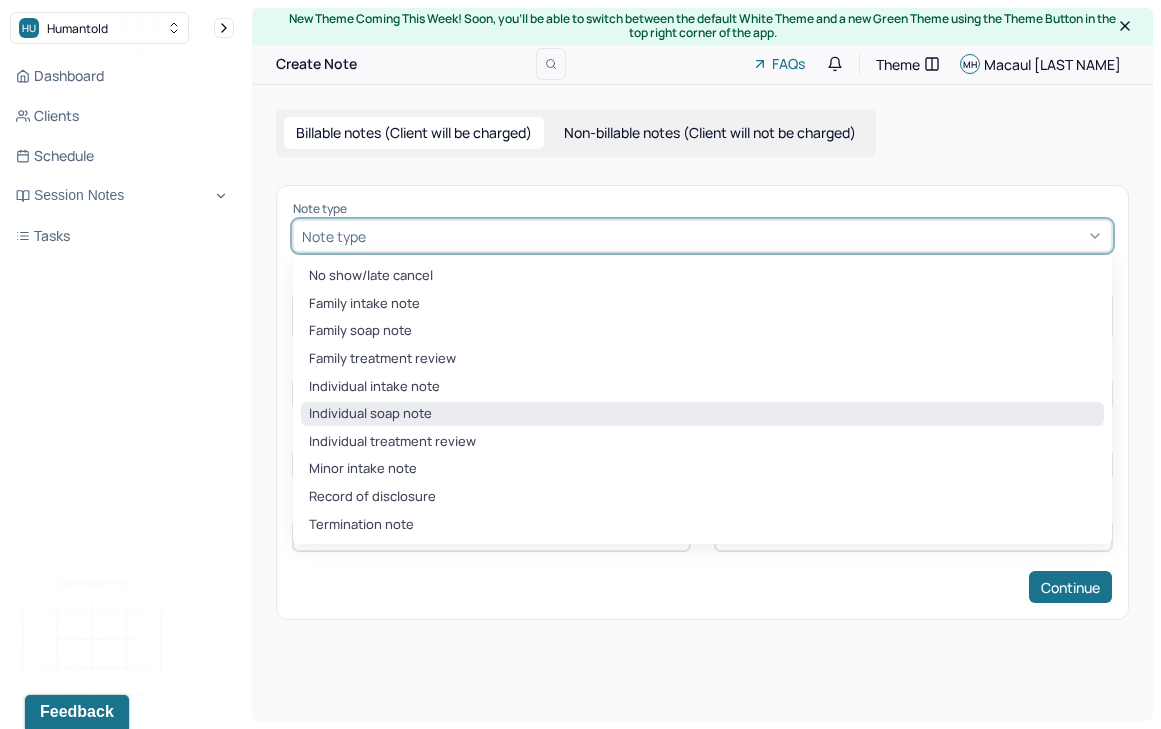 click on "Individual soap note" at bounding box center (702, 414) 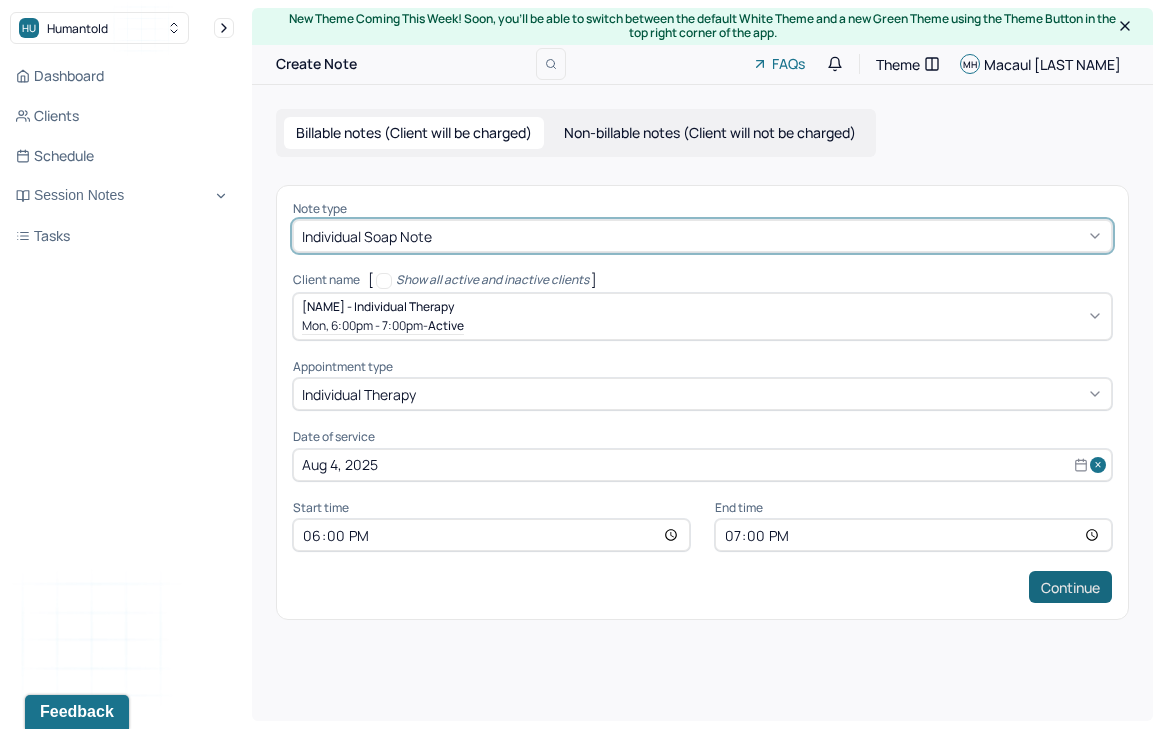 click on "Continue" at bounding box center [1070, 587] 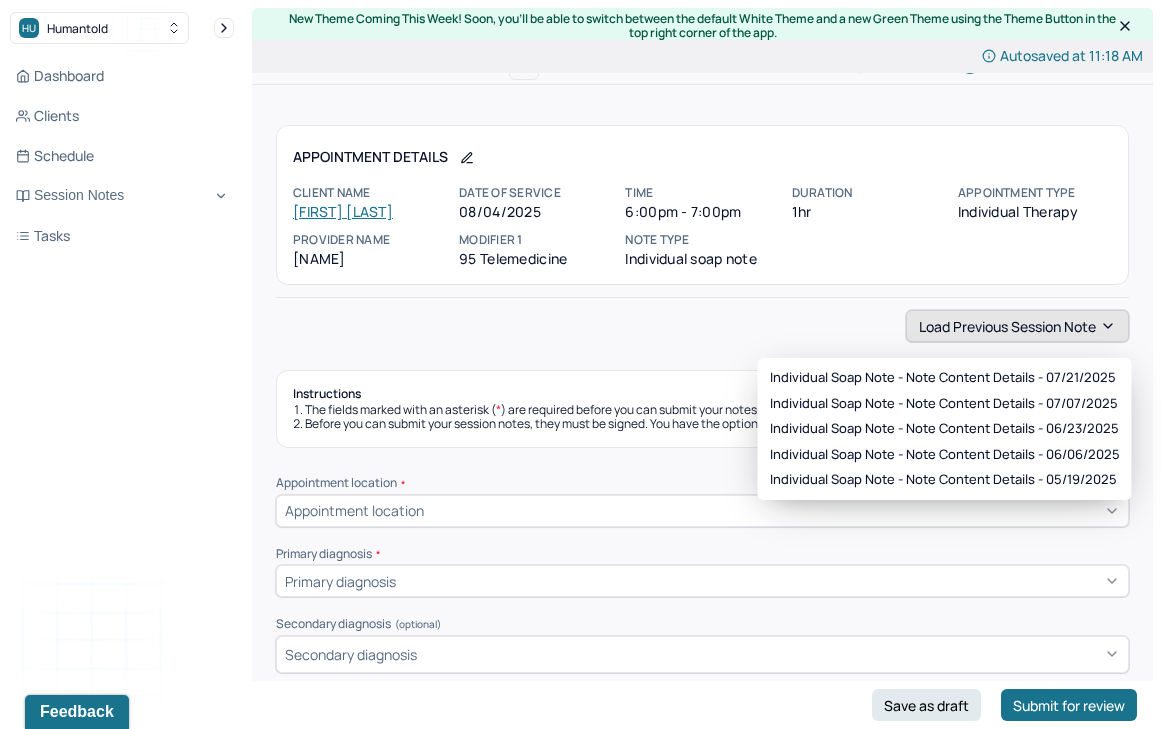 click on "Load previous session note" at bounding box center [1017, 326] 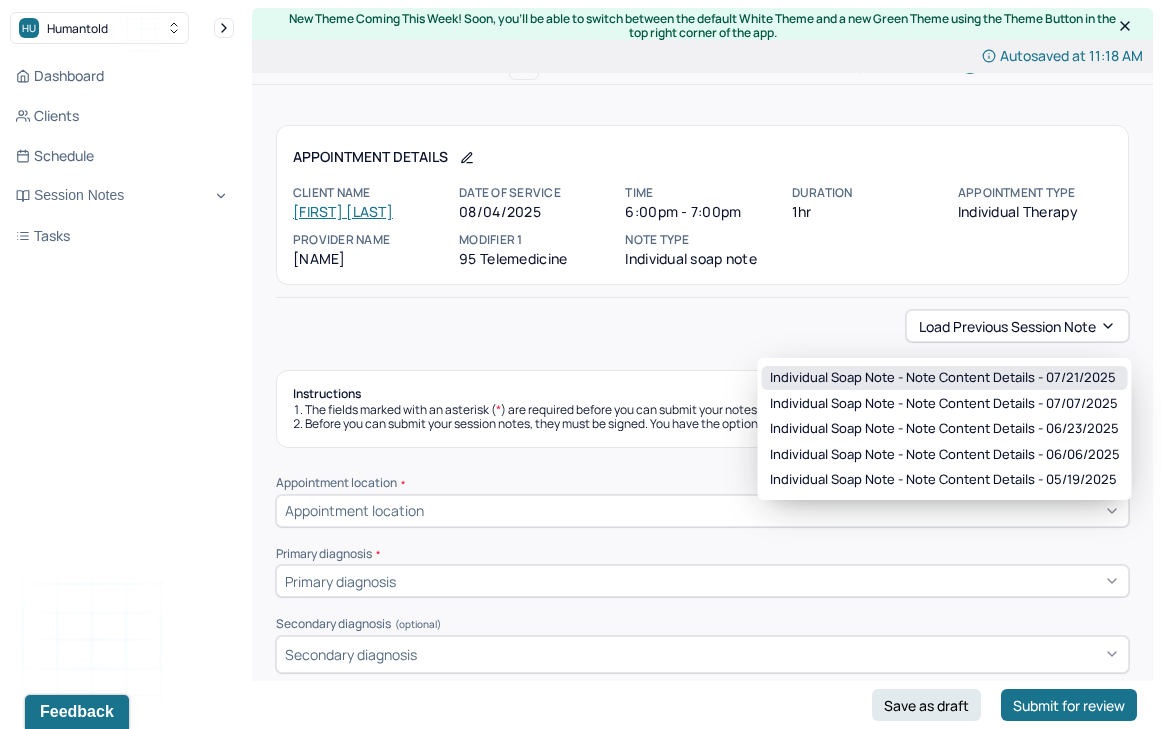 click on "Individual soap note   - Note content Details -   07/21/2025" at bounding box center [943, 378] 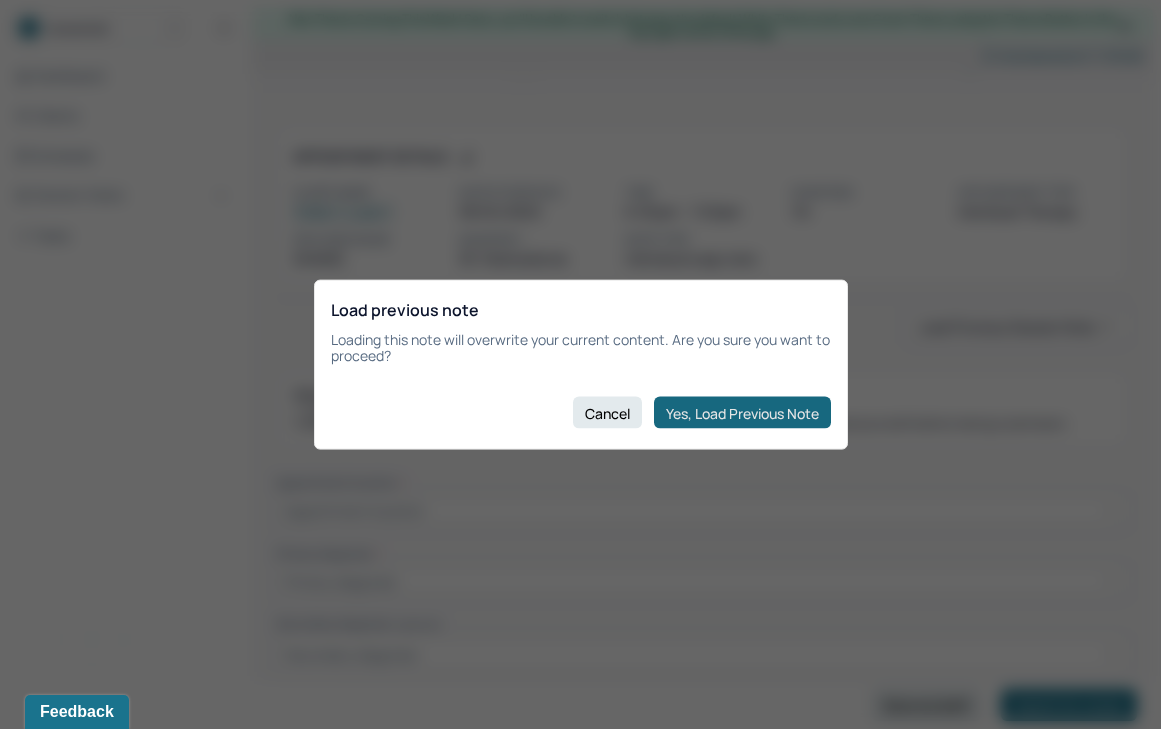 click on "Yes, Load Previous Note" at bounding box center (742, 413) 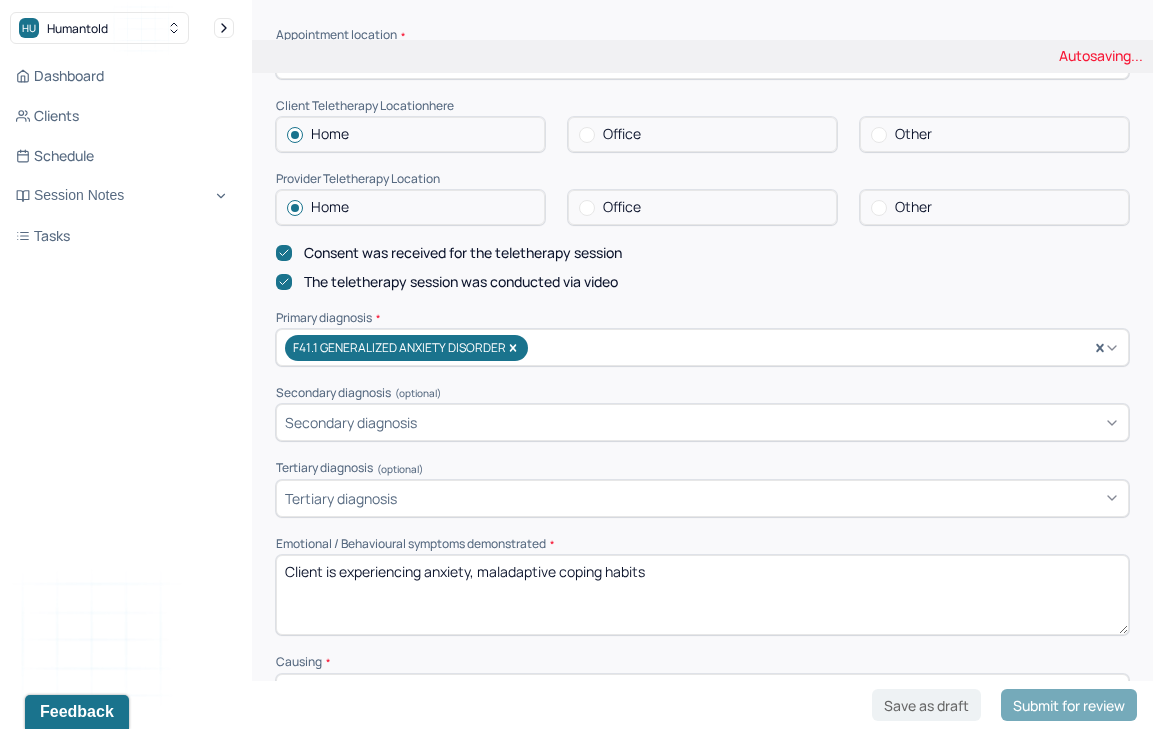scroll, scrollTop: 478, scrollLeft: 0, axis: vertical 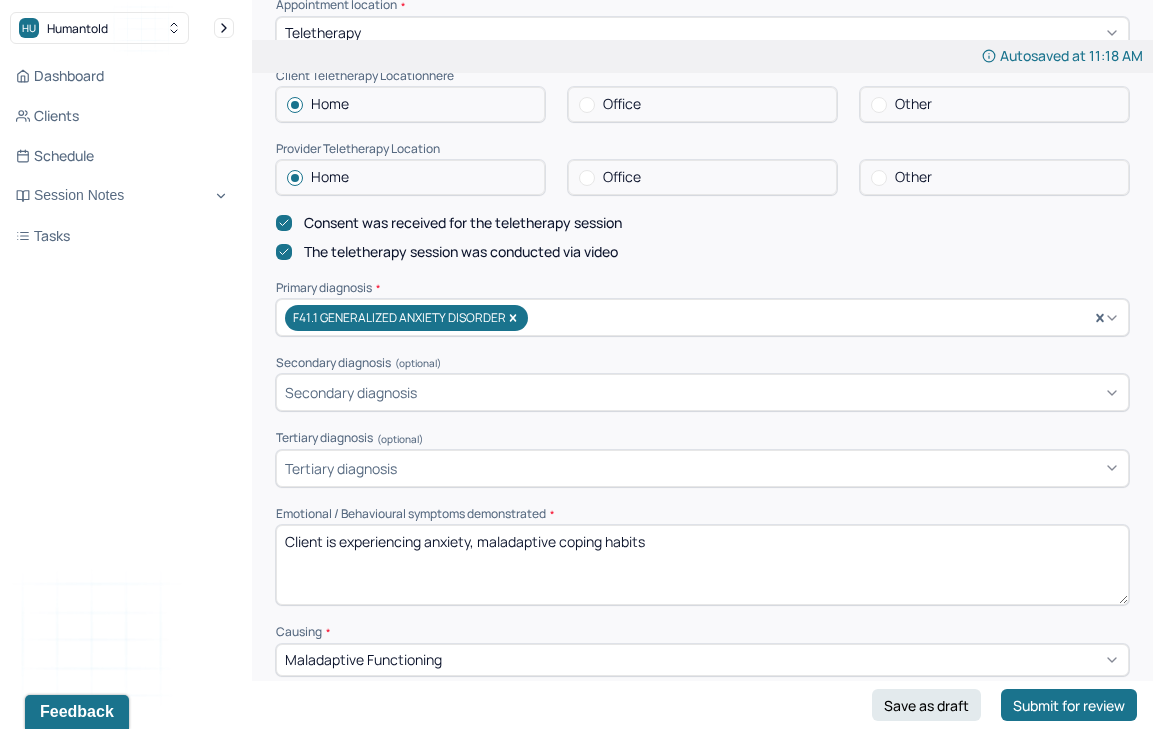 drag, startPoint x: 426, startPoint y: 542, endPoint x: 470, endPoint y: 544, distance: 44.04543 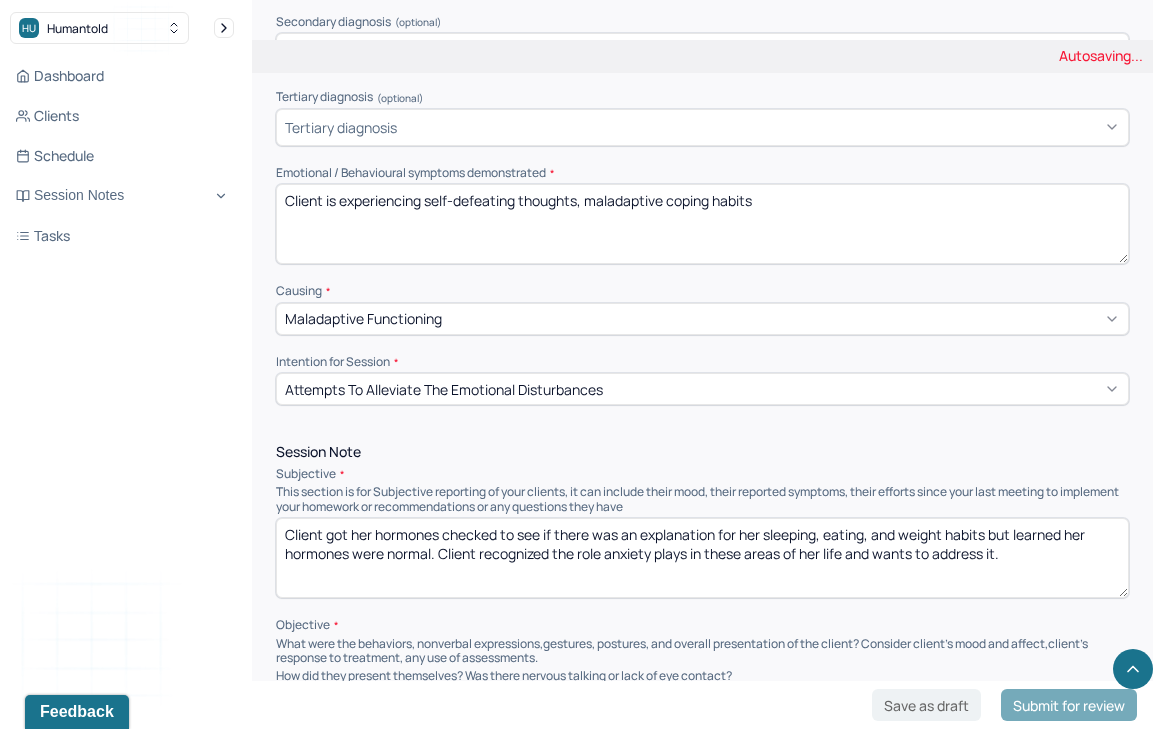 scroll, scrollTop: 821, scrollLeft: 0, axis: vertical 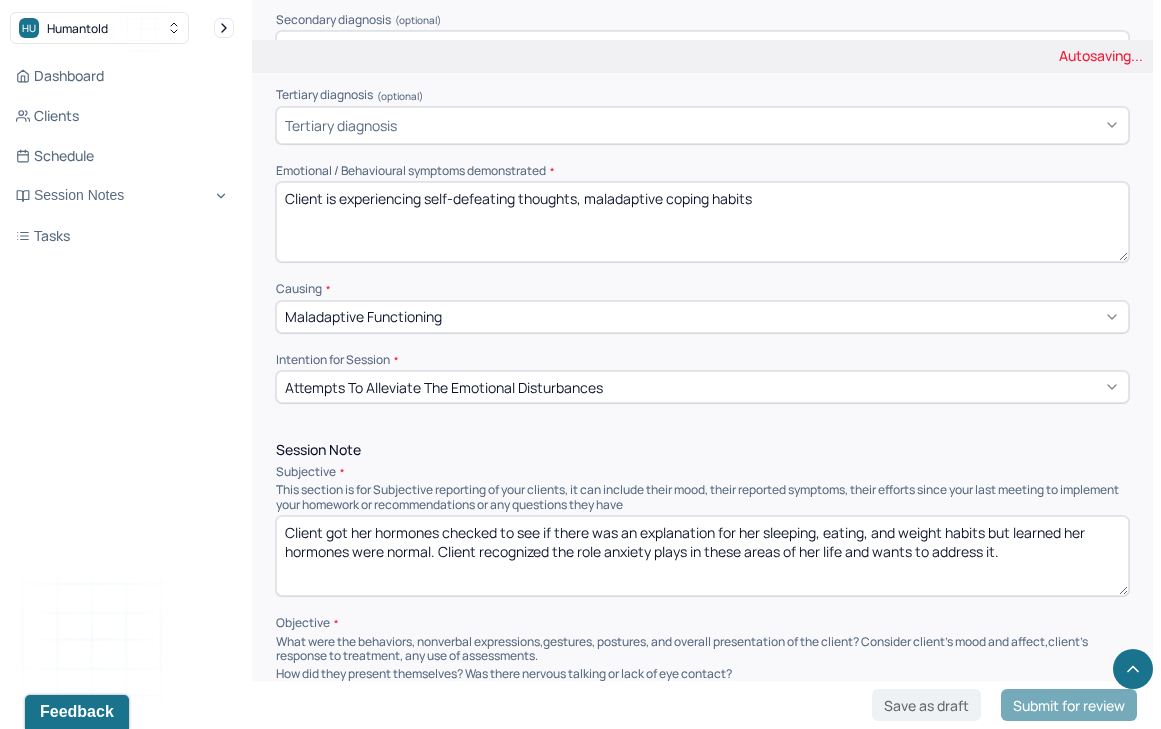 type on "Client is experiencing self-defeating thoughts, maladaptive coping habits" 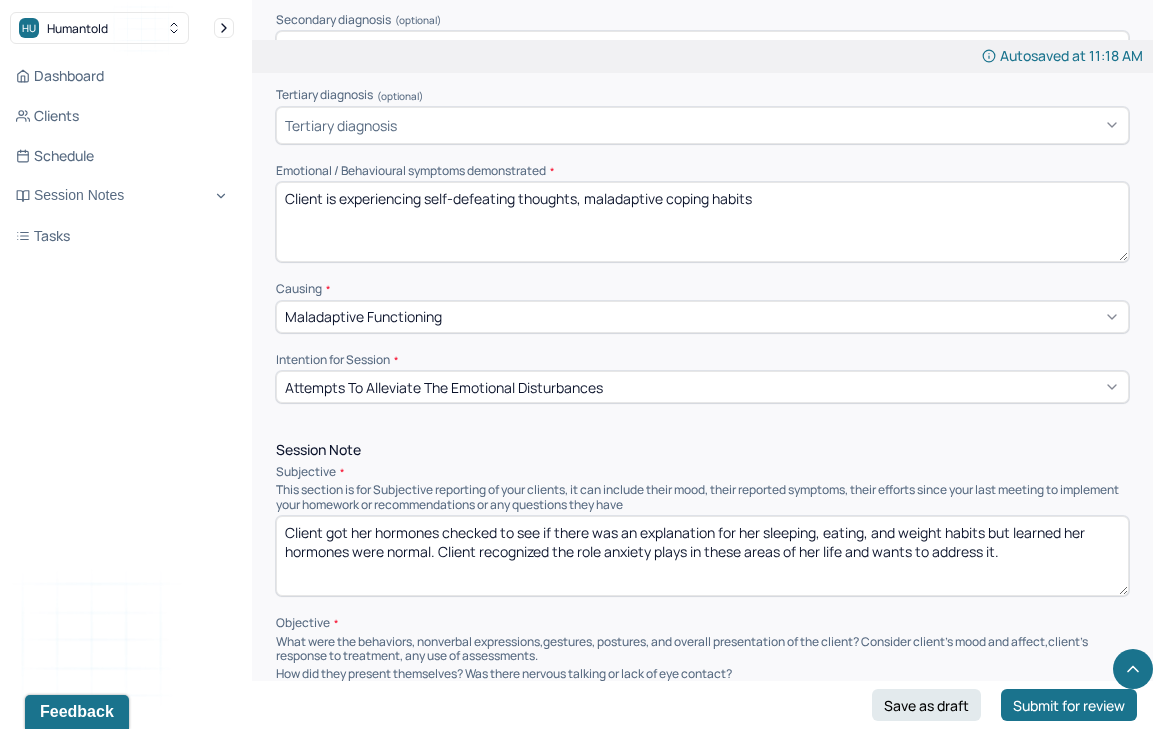 click on "Client got her hormones checked to see if there was an explanation for her sleeping, eating, and weight habits but learned her hormones were normal. Client recognized the role anxiety plays in these areas of her life and wants to address it." at bounding box center [702, 556] 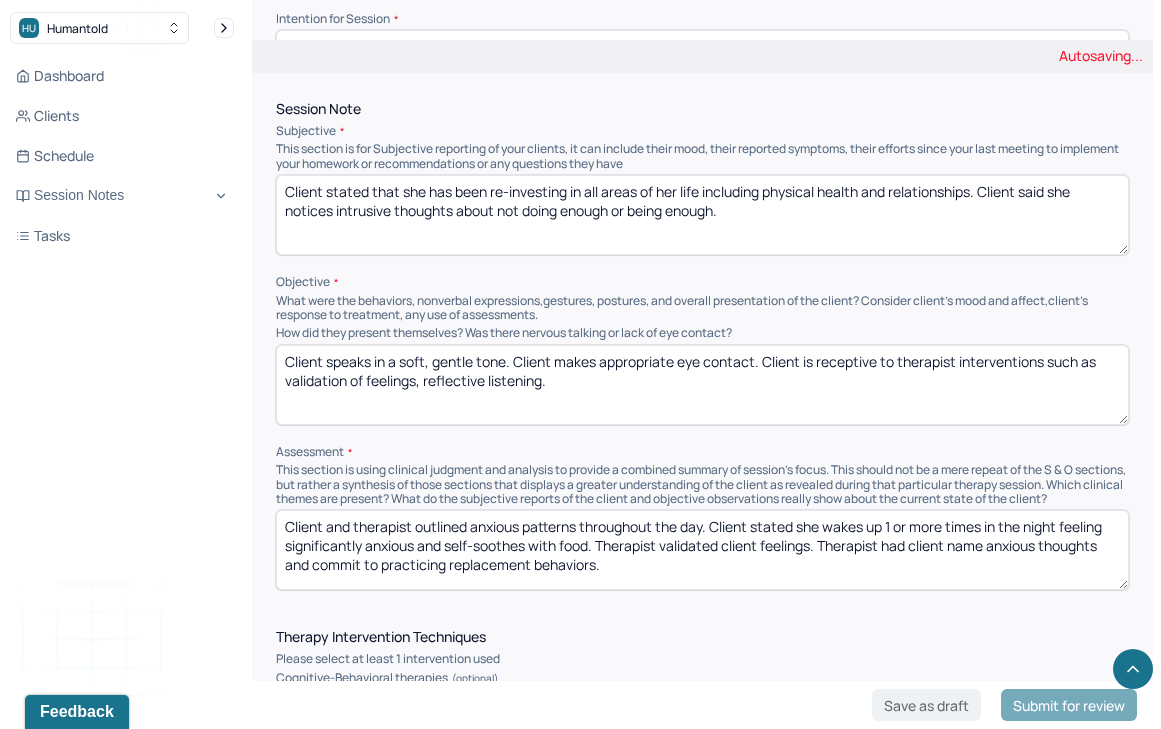 scroll, scrollTop: 1165, scrollLeft: 0, axis: vertical 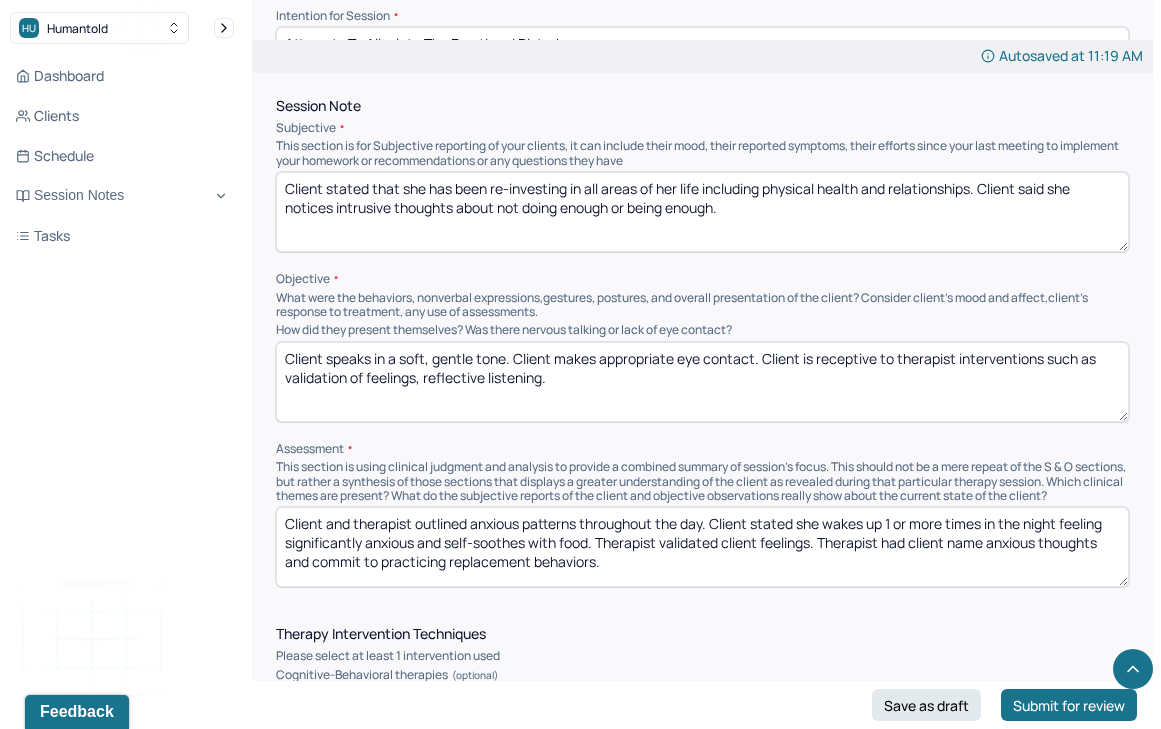 type on "Client stated that she has been re-investing in all areas of her life including physical health and relationships. Client said she notices intrusive thoughts about not doing enough or being enough." 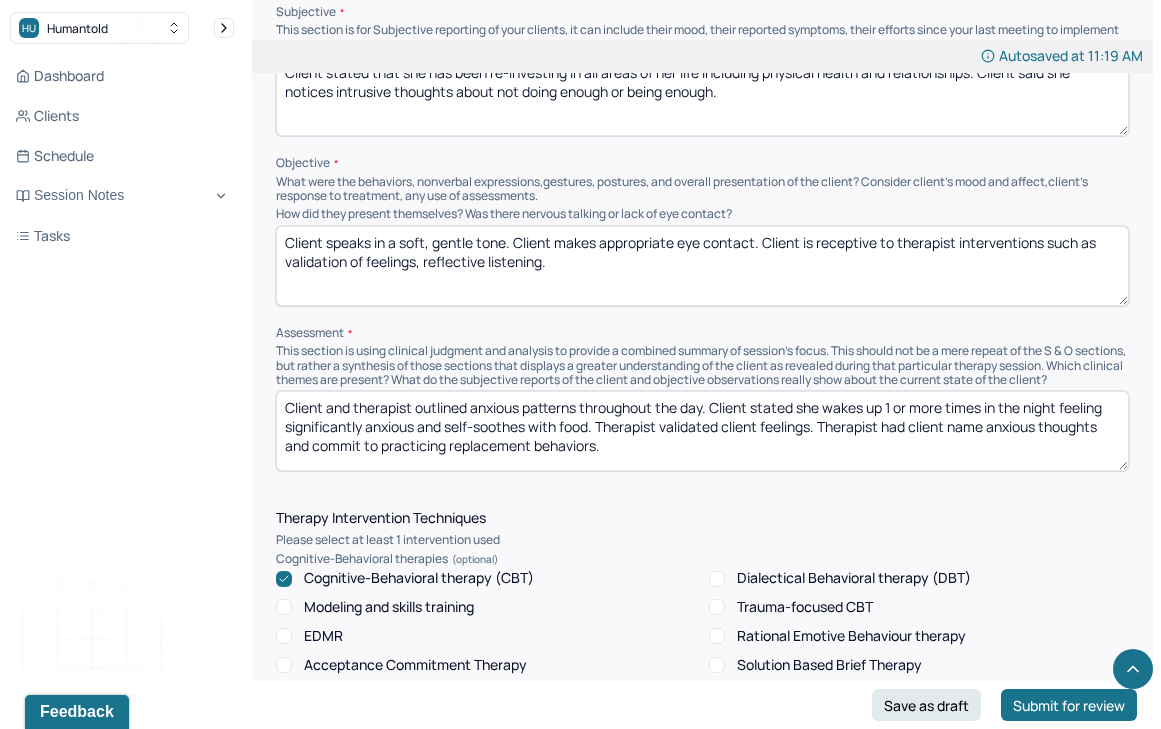 scroll, scrollTop: 1281, scrollLeft: 0, axis: vertical 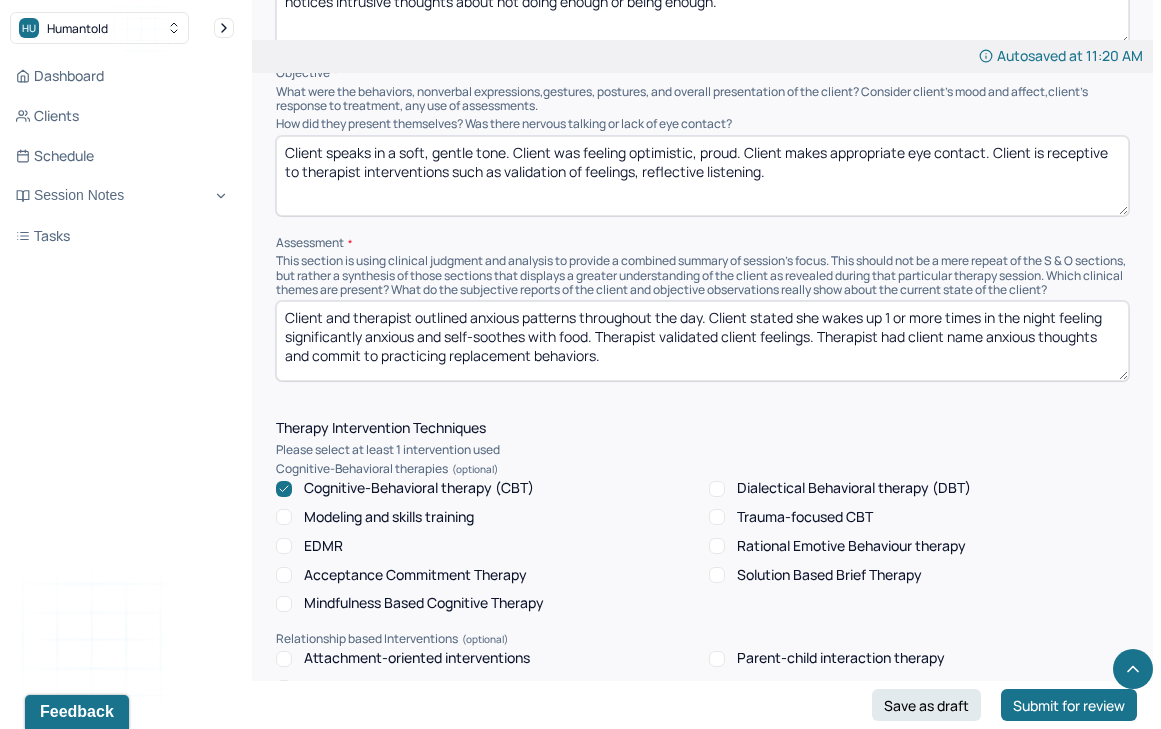 type on "Client speaks in a soft, gentle tone. Client was feeling optimistic, proud. Client makes appropriate eye contact. Client is receptive to therapist interventions such as validation of feelings, reflective listening." 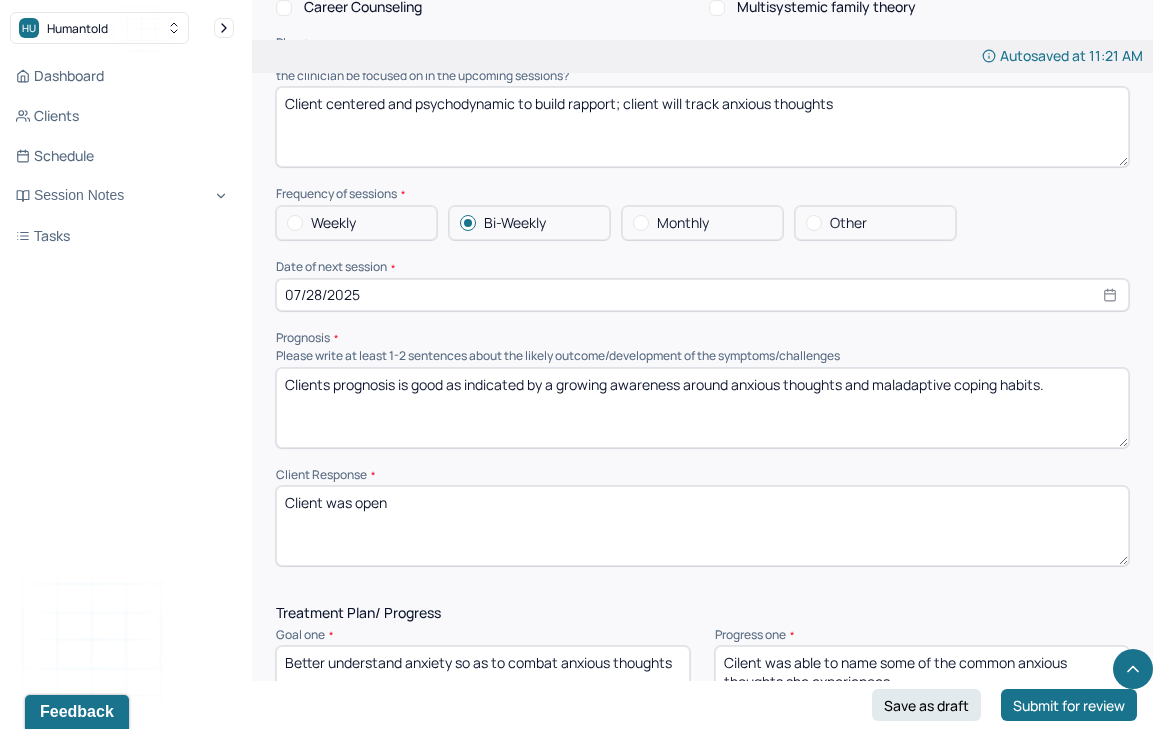 scroll, scrollTop: 2290, scrollLeft: 0, axis: vertical 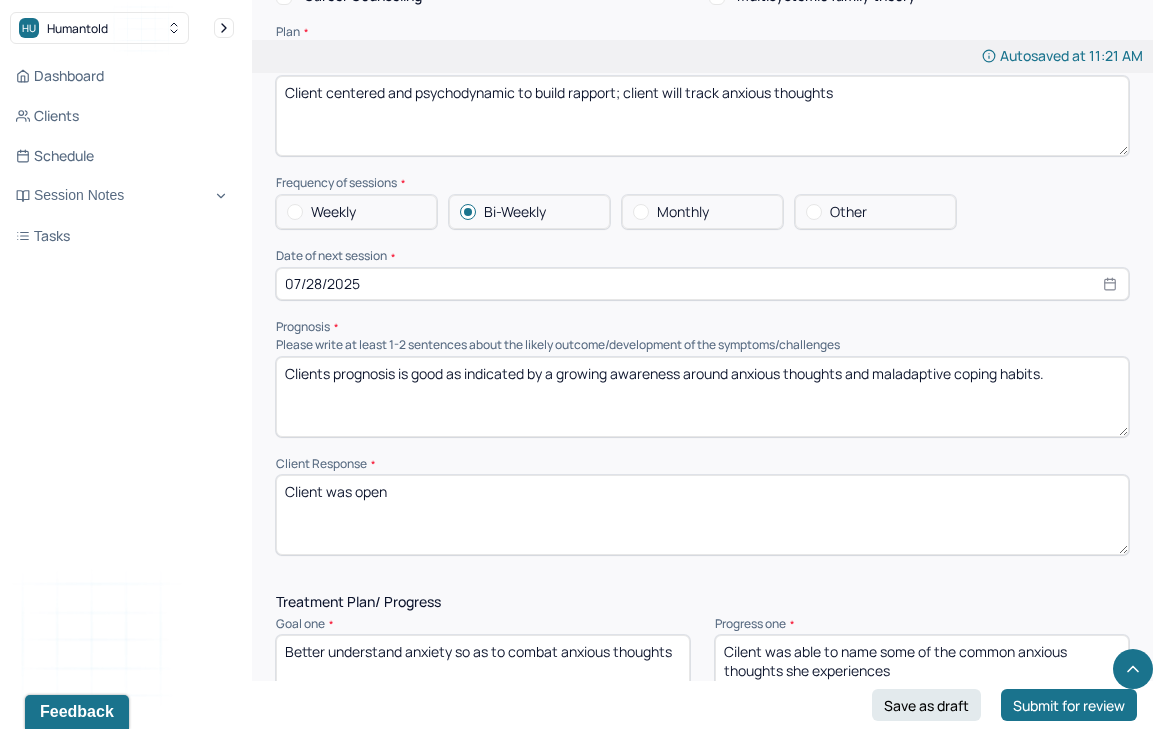 type on "Client described positive changes she has made in her life including spending intentional time with family and focusing on physical/mental health. Client notices thoughts of inadequacy and criticism coming up. Cilent practiced noticing these thoughts and finding acceptance of self rather than shame." 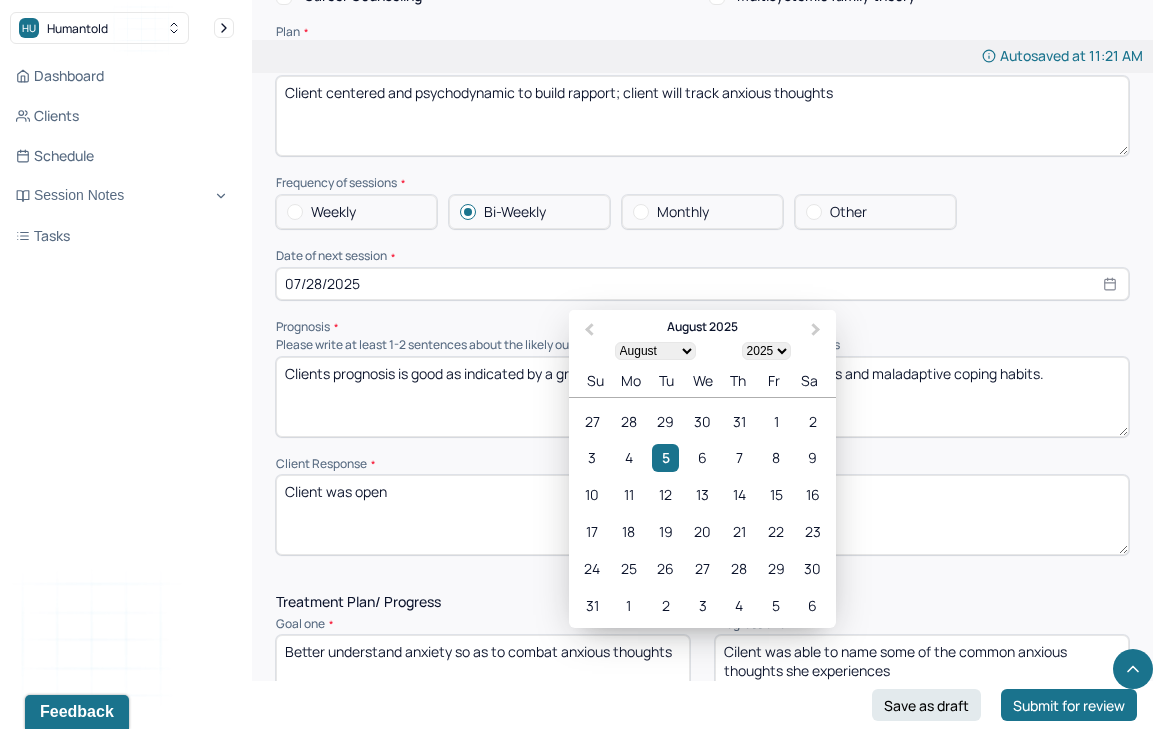 click on "07/28/2025" at bounding box center (702, 284) 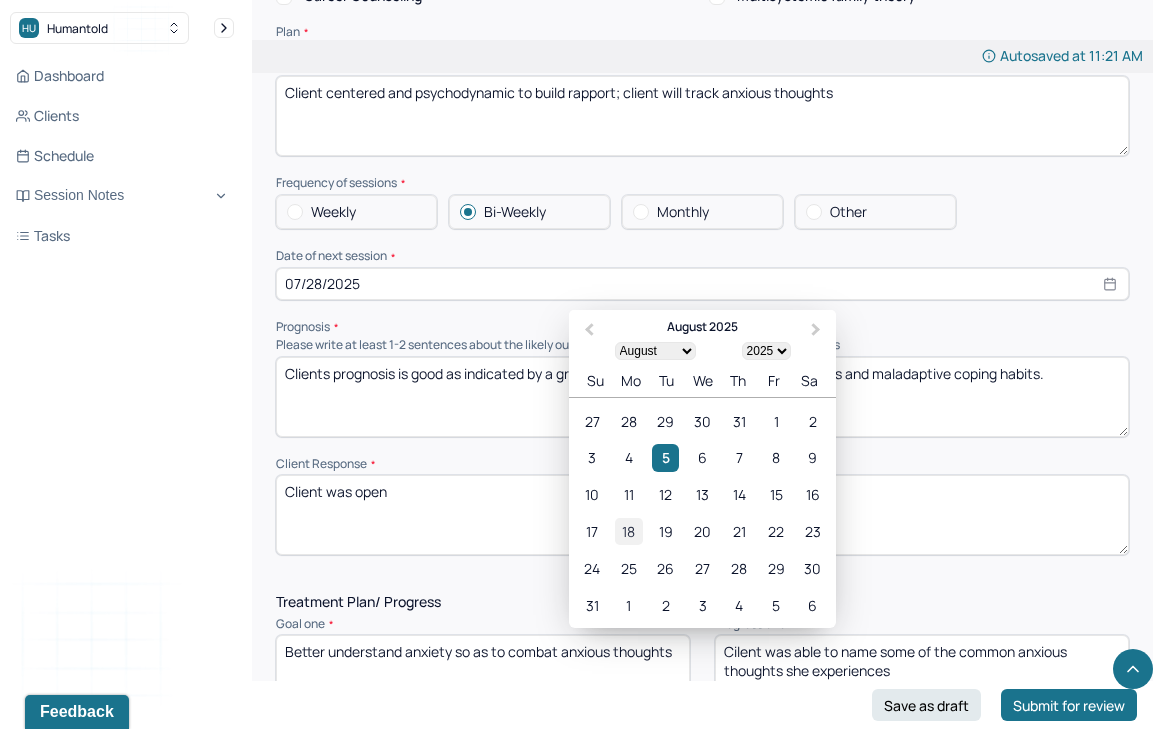 click on "18" at bounding box center (628, 531) 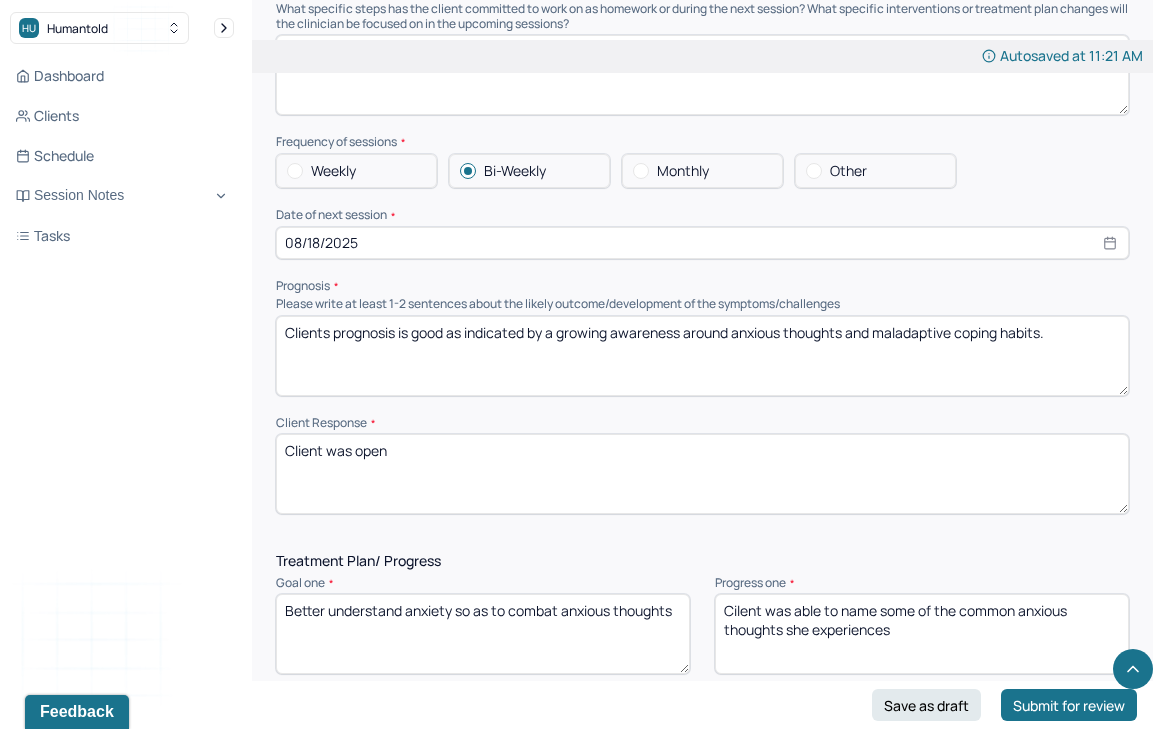 scroll, scrollTop: 2332, scrollLeft: 0, axis: vertical 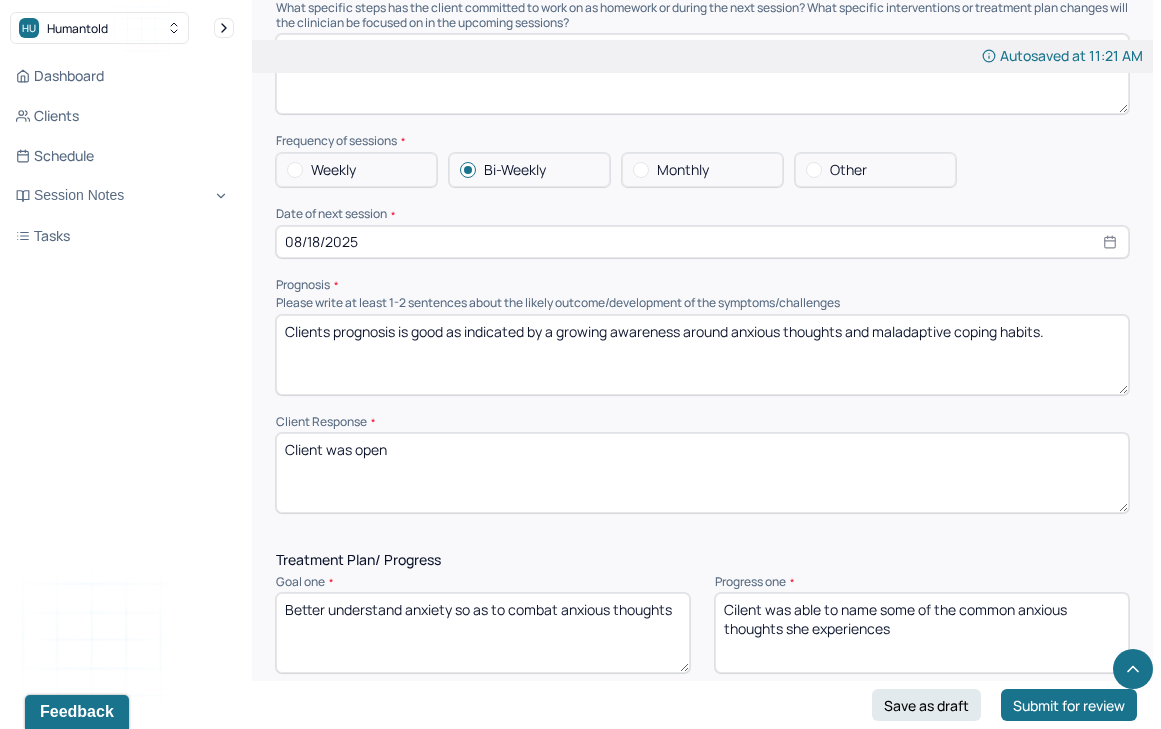 click on "Clients prognosis is good as indicated by a growing awareness around anxious thoughts and maladaptive coping habits." at bounding box center [702, 355] 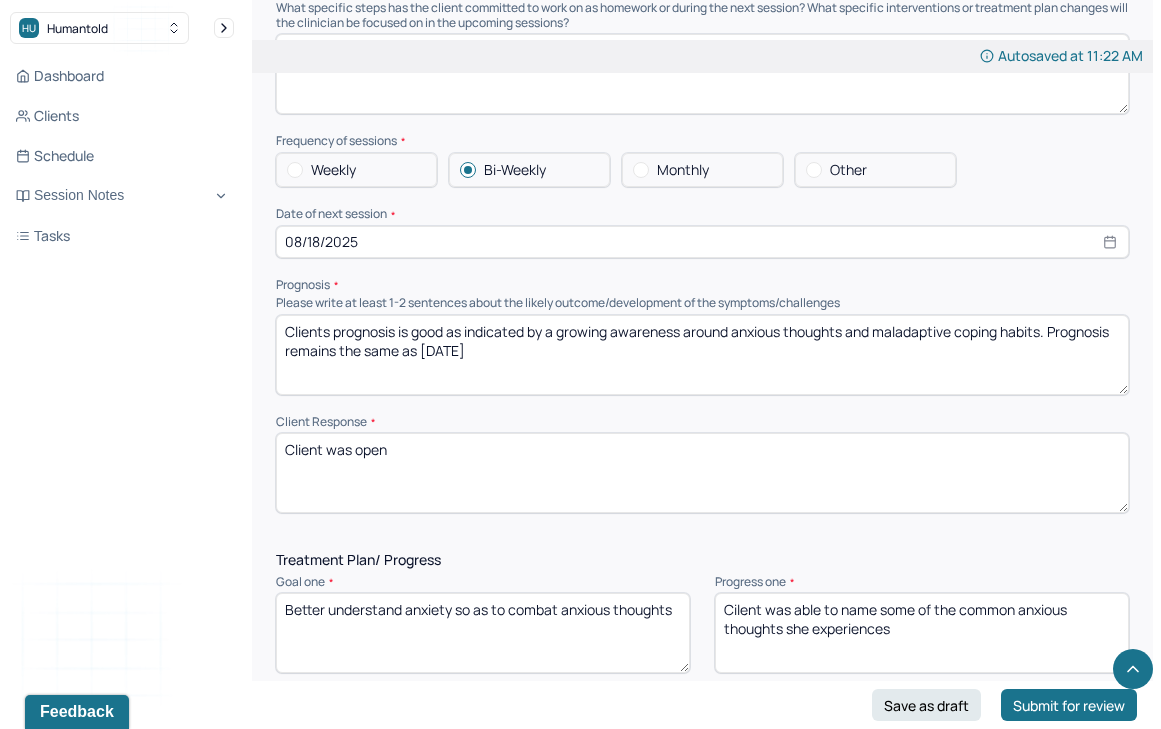 scroll, scrollTop: 2337, scrollLeft: 0, axis: vertical 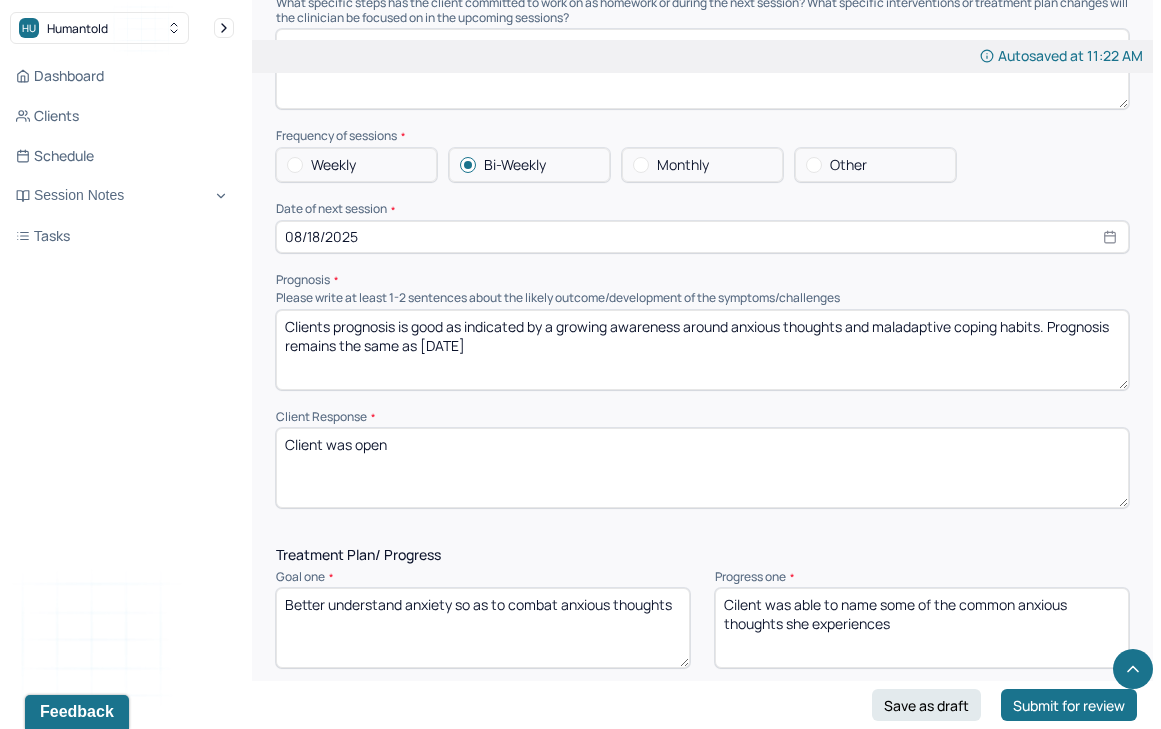 click on "Clients prognosis is good as indicated by a growing awareness around anxious thoughts and maladaptive coping habits. Prognosis remains the same as [DATE]" at bounding box center [702, 350] 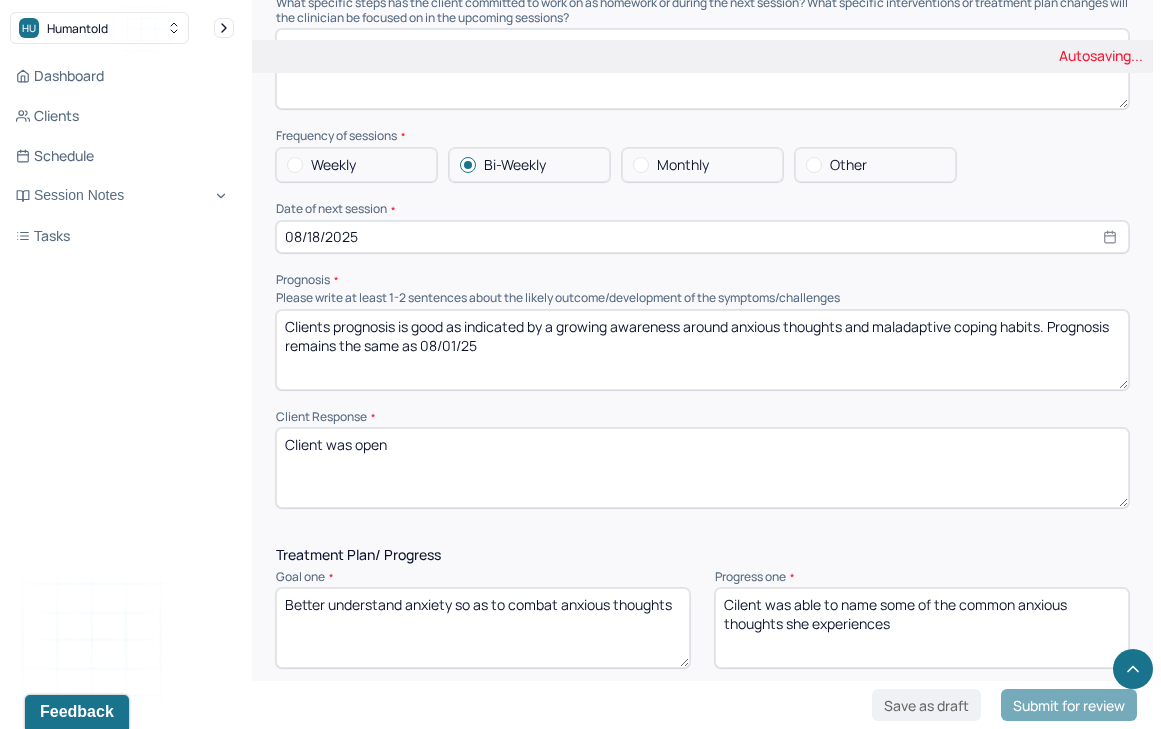 type on "Clients prognosis is good as indicated by a growing awareness around anxious thoughts and maladaptive coping habits. Prognosis remains the same as 08/01/25" 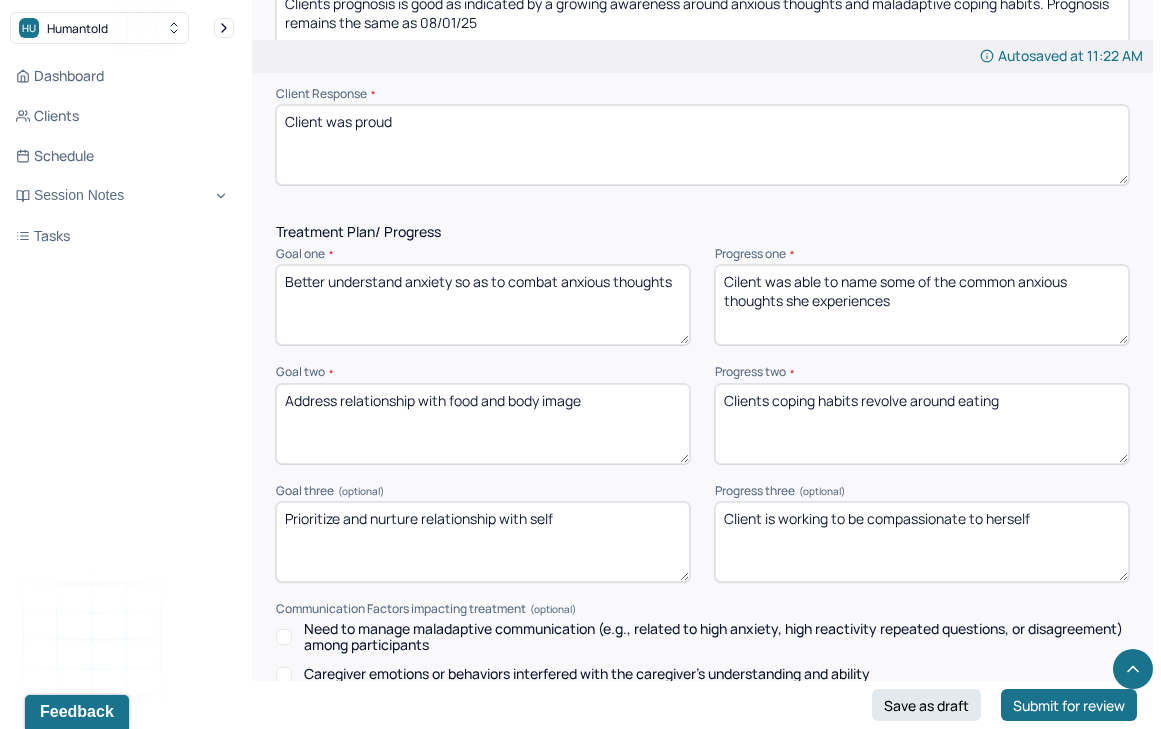 scroll, scrollTop: 2664, scrollLeft: 0, axis: vertical 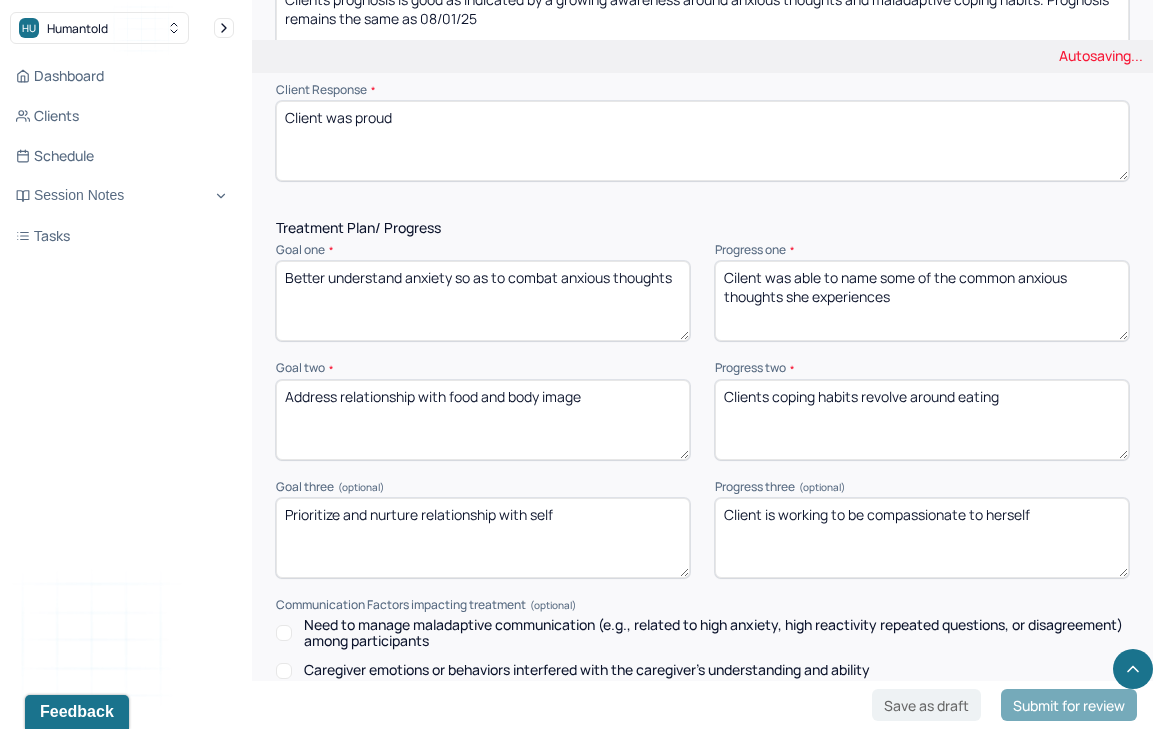 type on "Client was proud" 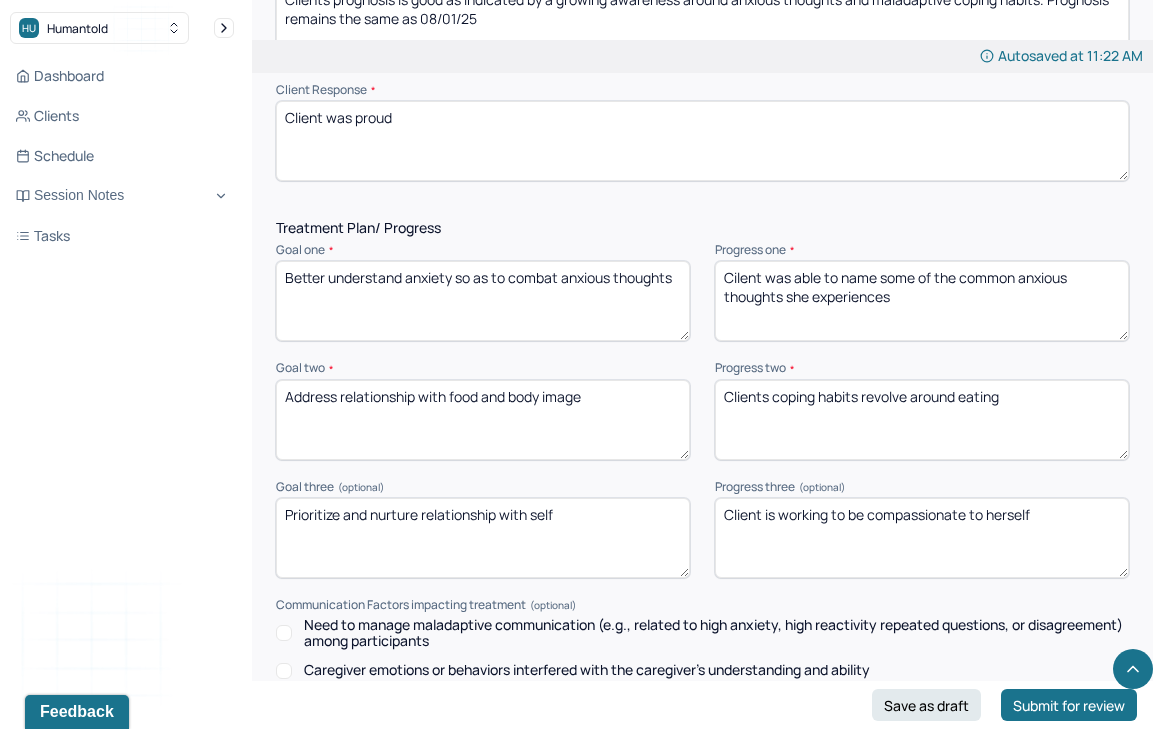click on "Cilent was able to name some of the common anxious thoughts she experiences" at bounding box center (922, 301) 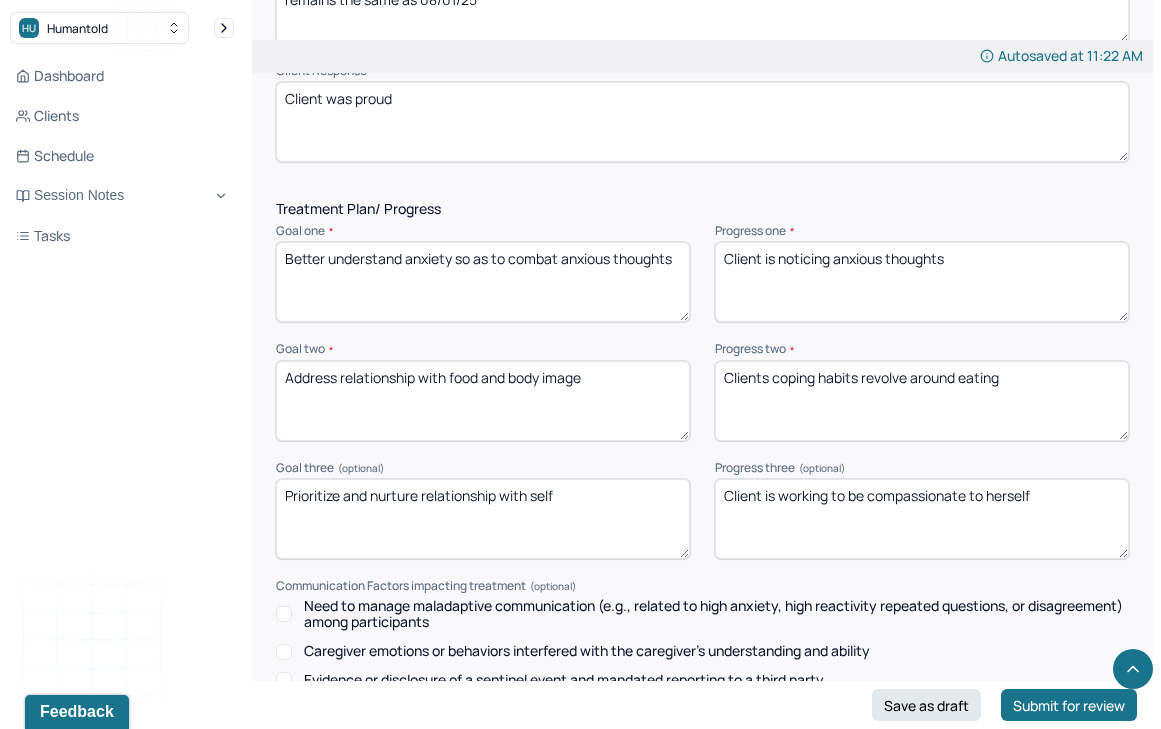 scroll, scrollTop: 2684, scrollLeft: 0, axis: vertical 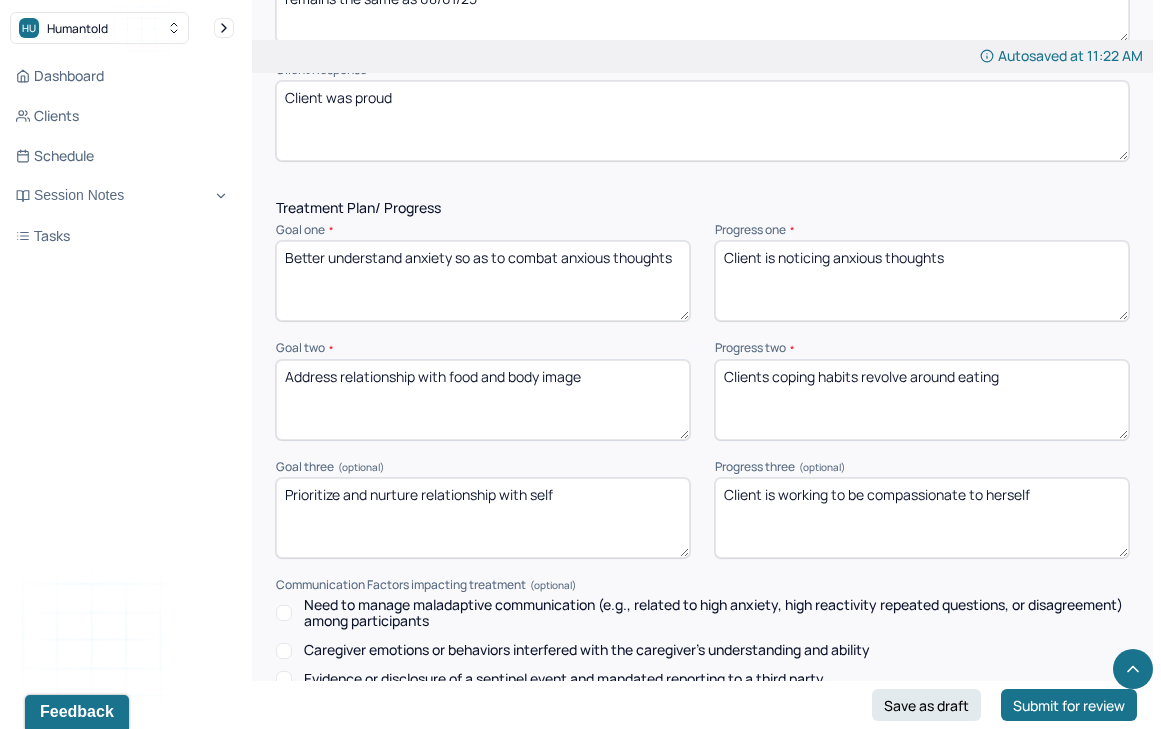 type on "Client is noticing anxious thoughts" 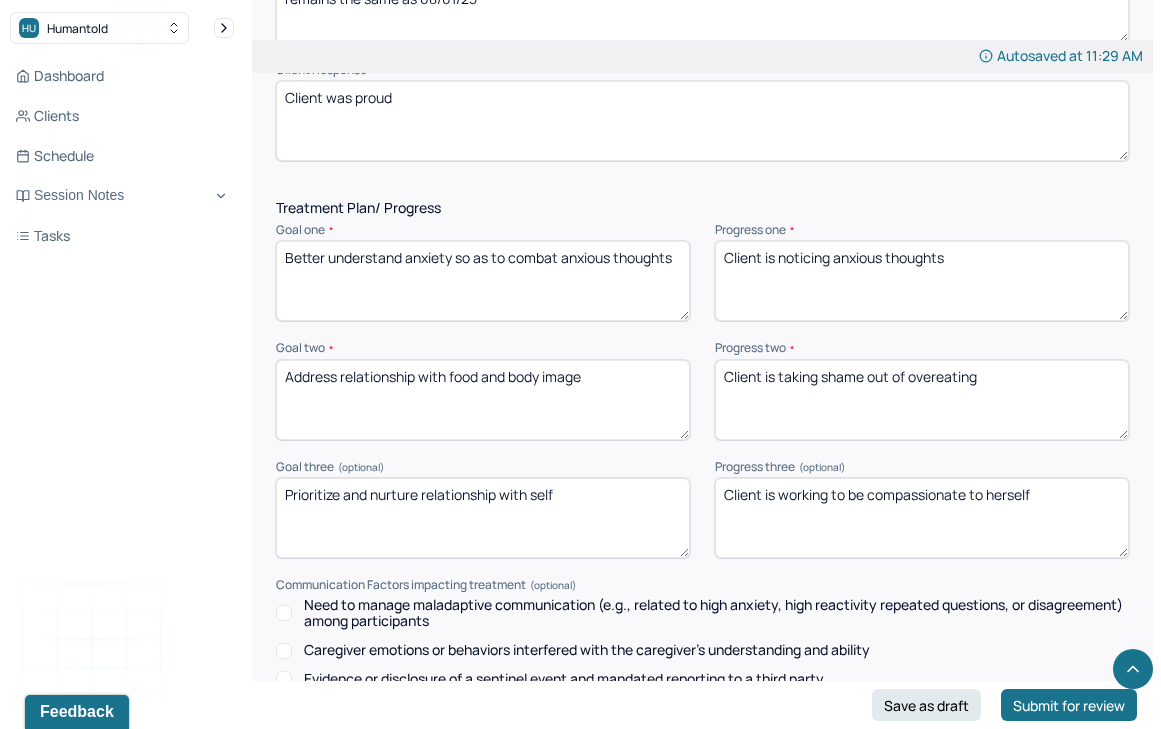 type on "Client is taking shame out of overeating" 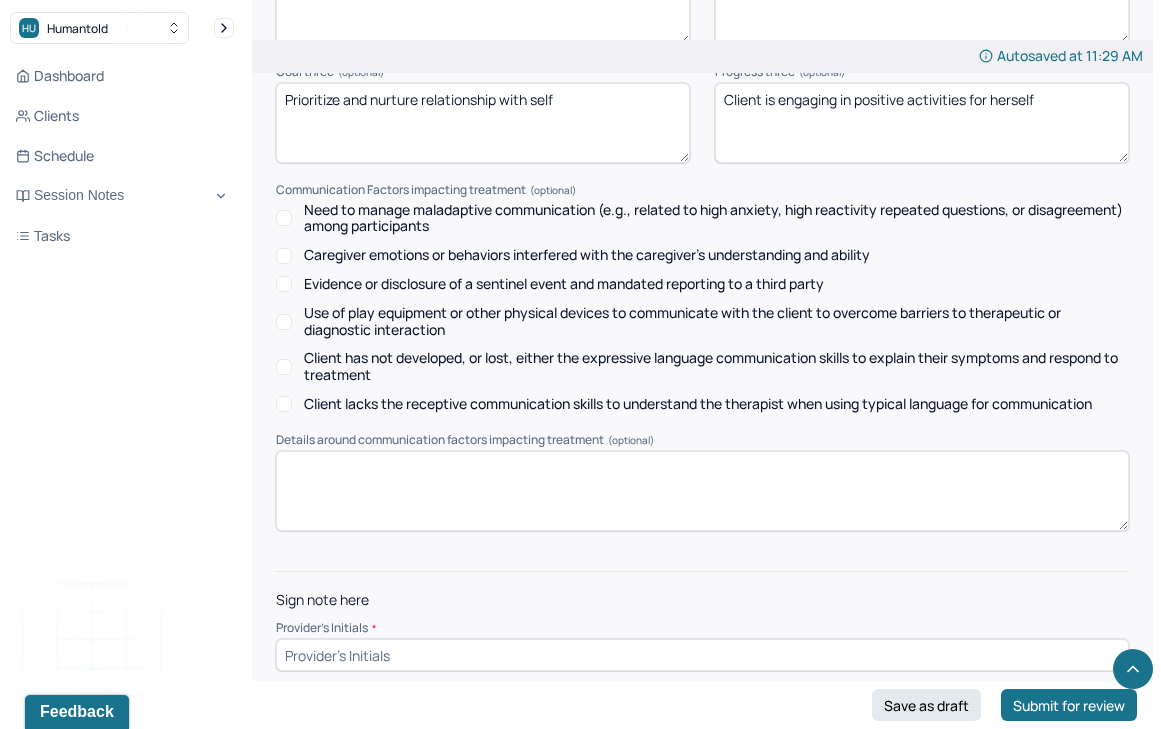 scroll, scrollTop: 3078, scrollLeft: 0, axis: vertical 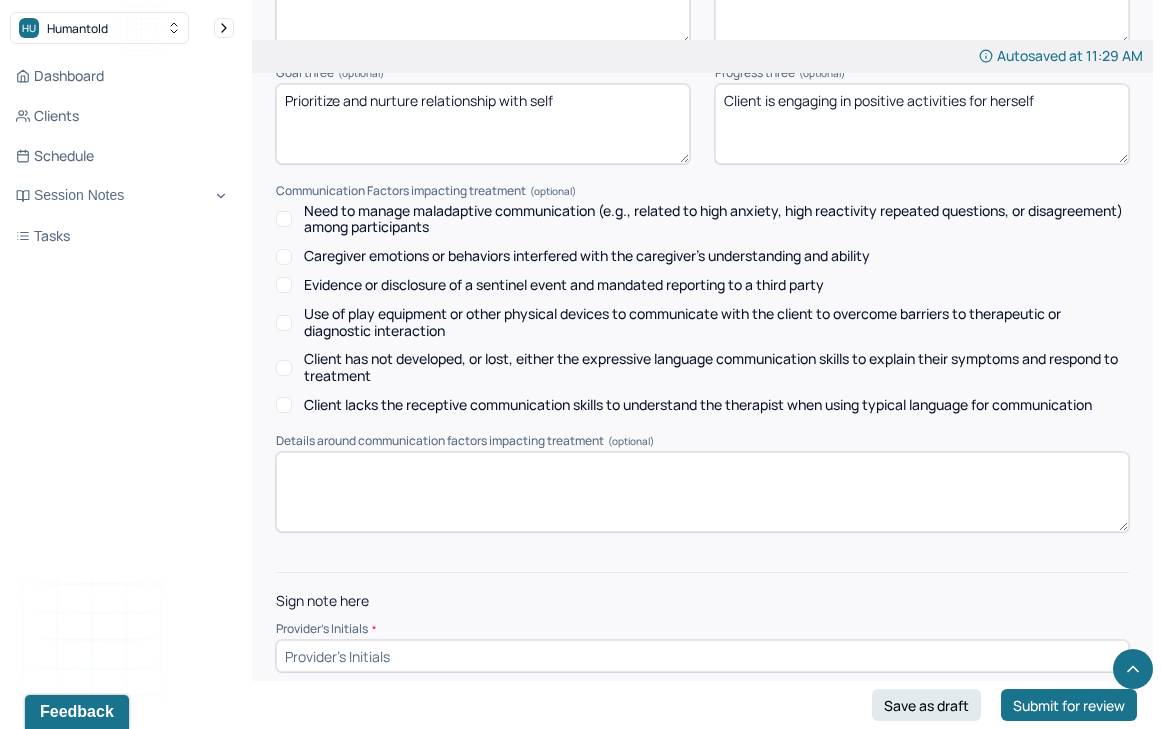 type on "Client is engaging in positive activities for herself" 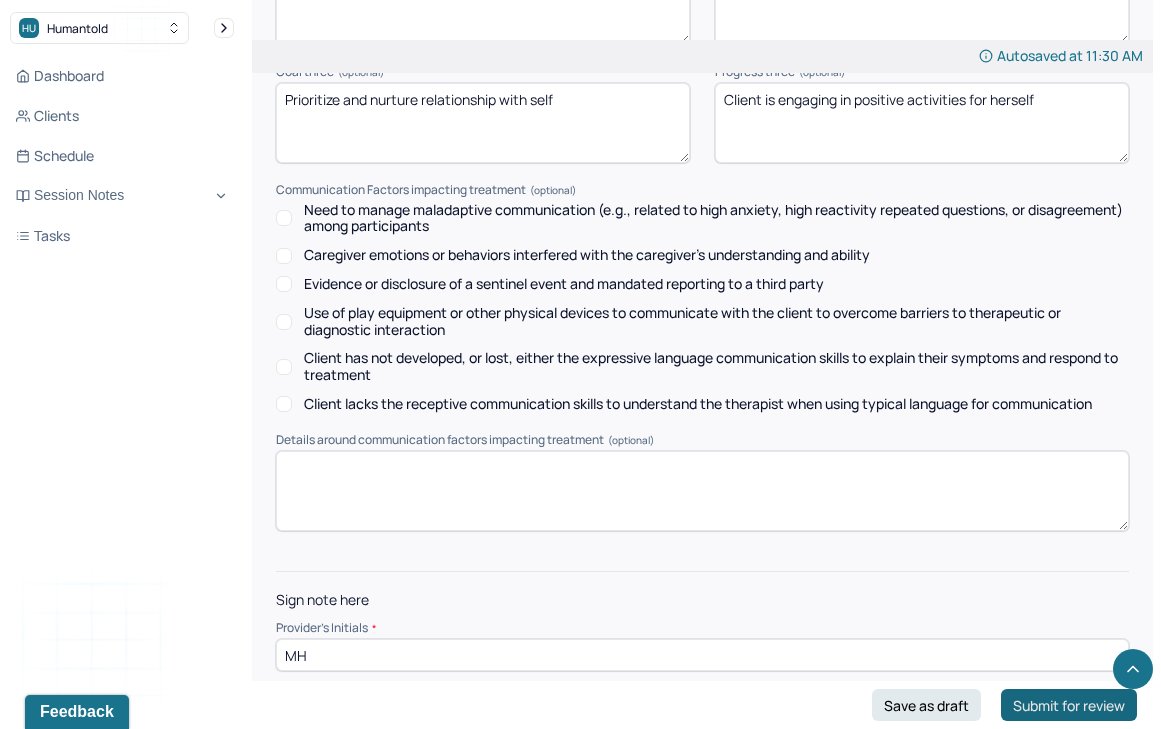 scroll, scrollTop: 3078, scrollLeft: 0, axis: vertical 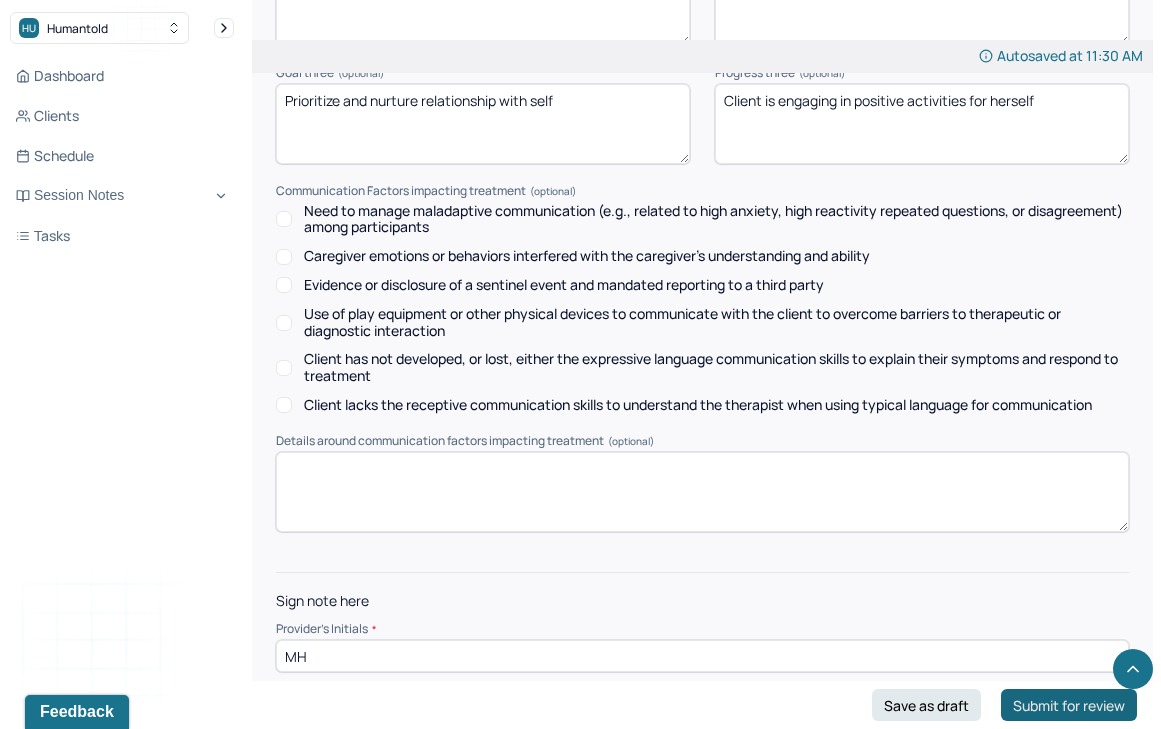 type on "MH" 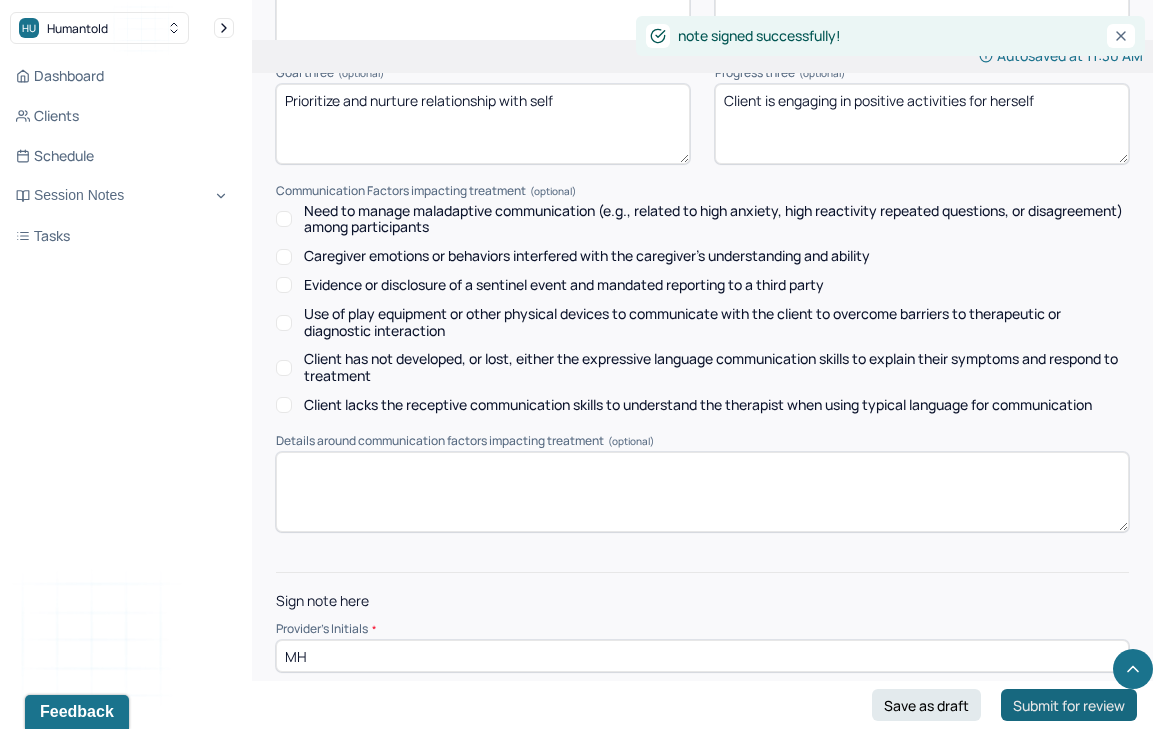 scroll, scrollTop: 0, scrollLeft: 0, axis: both 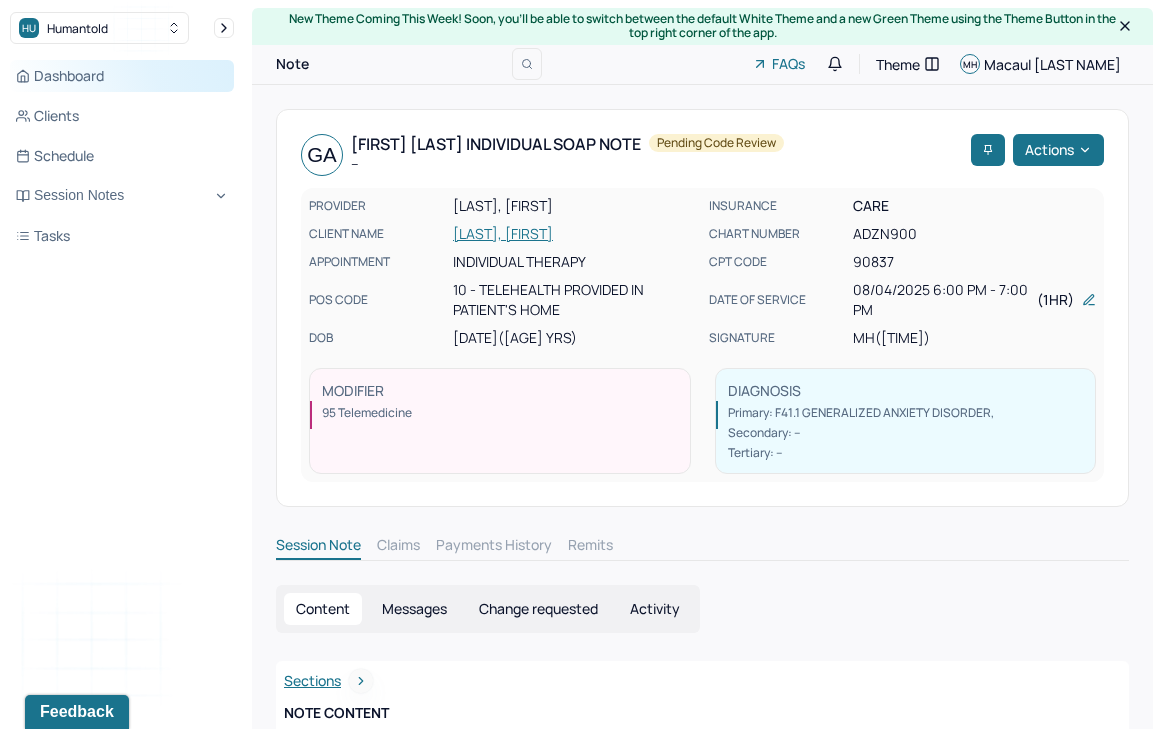 click on "Dashboard" at bounding box center (122, 76) 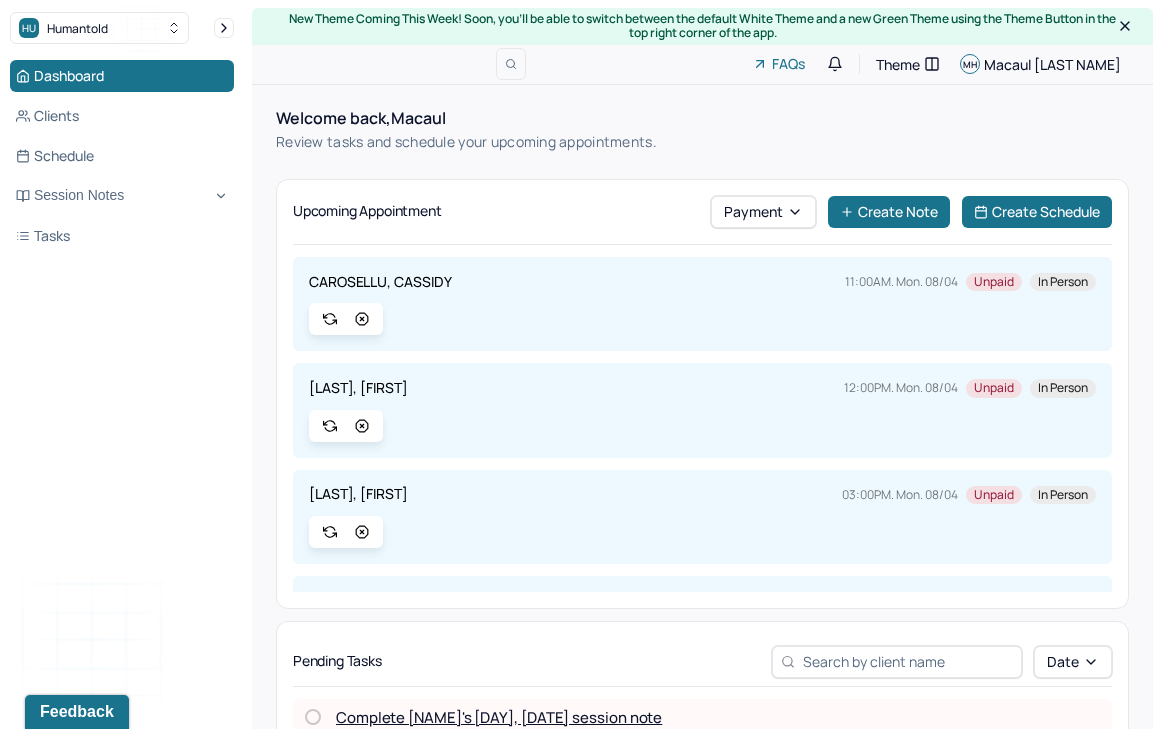 scroll, scrollTop: 0, scrollLeft: 0, axis: both 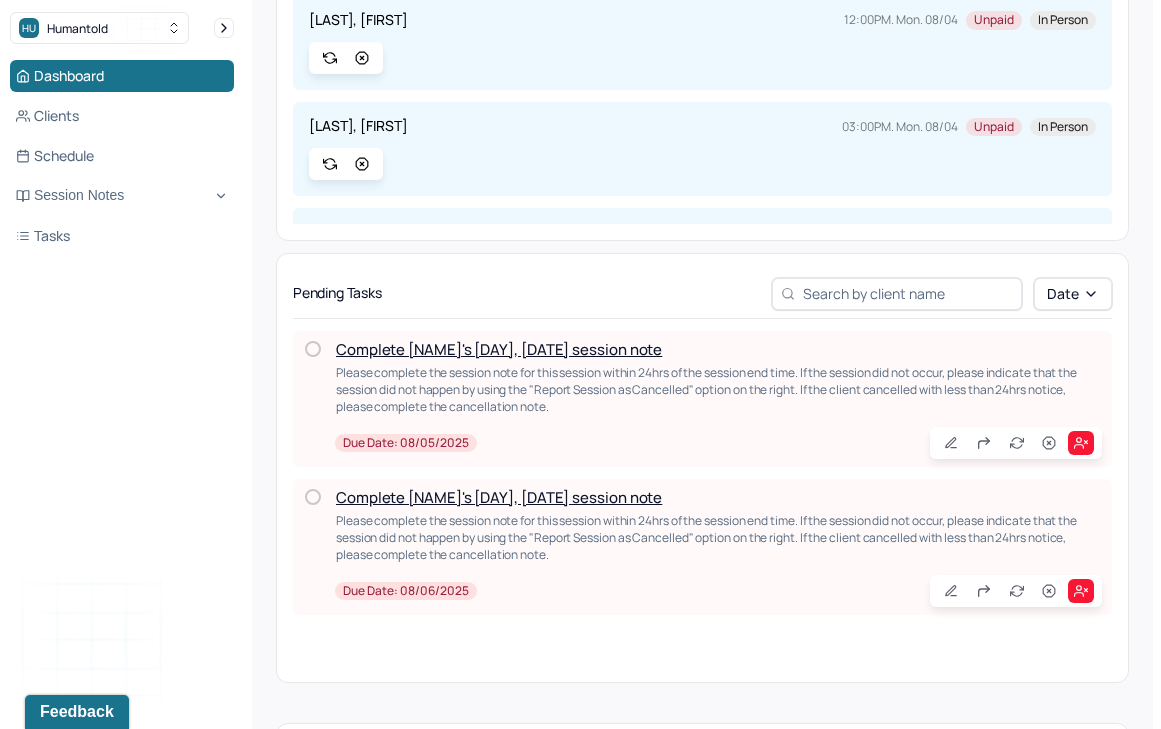 click on "Complete [NAME]'s [DAY], [DATE] session note" at bounding box center [499, 349] 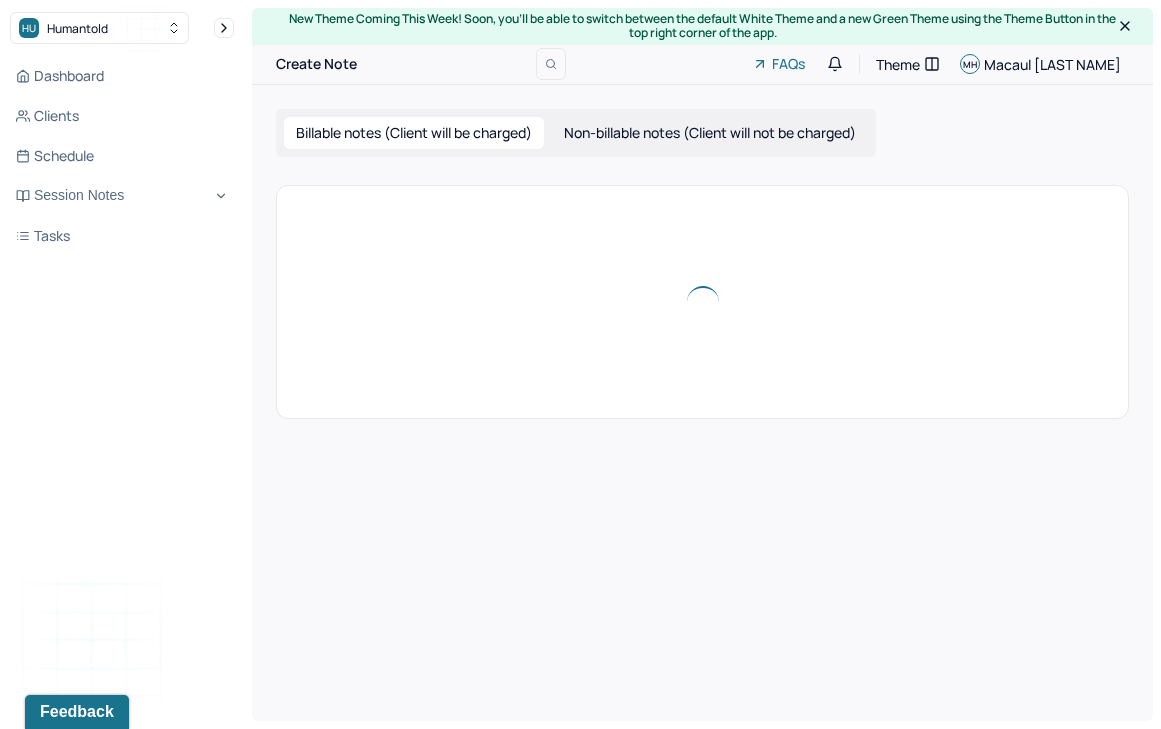 scroll, scrollTop: 0, scrollLeft: 0, axis: both 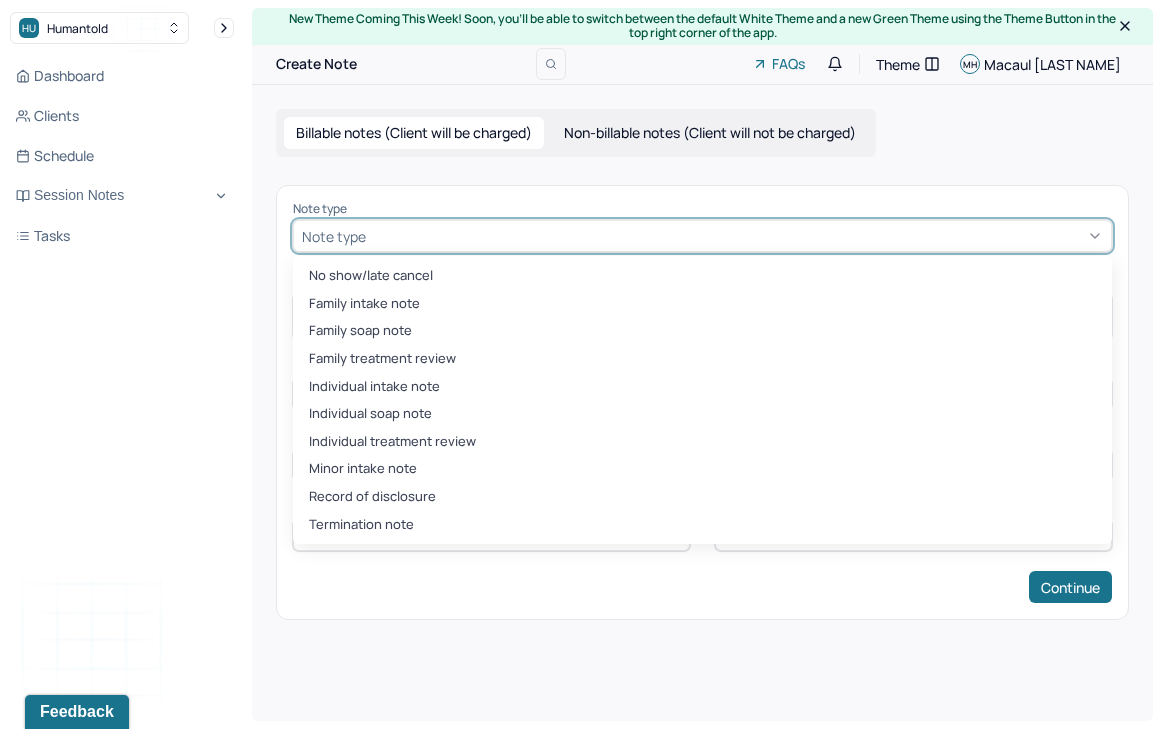 click at bounding box center (736, 236) 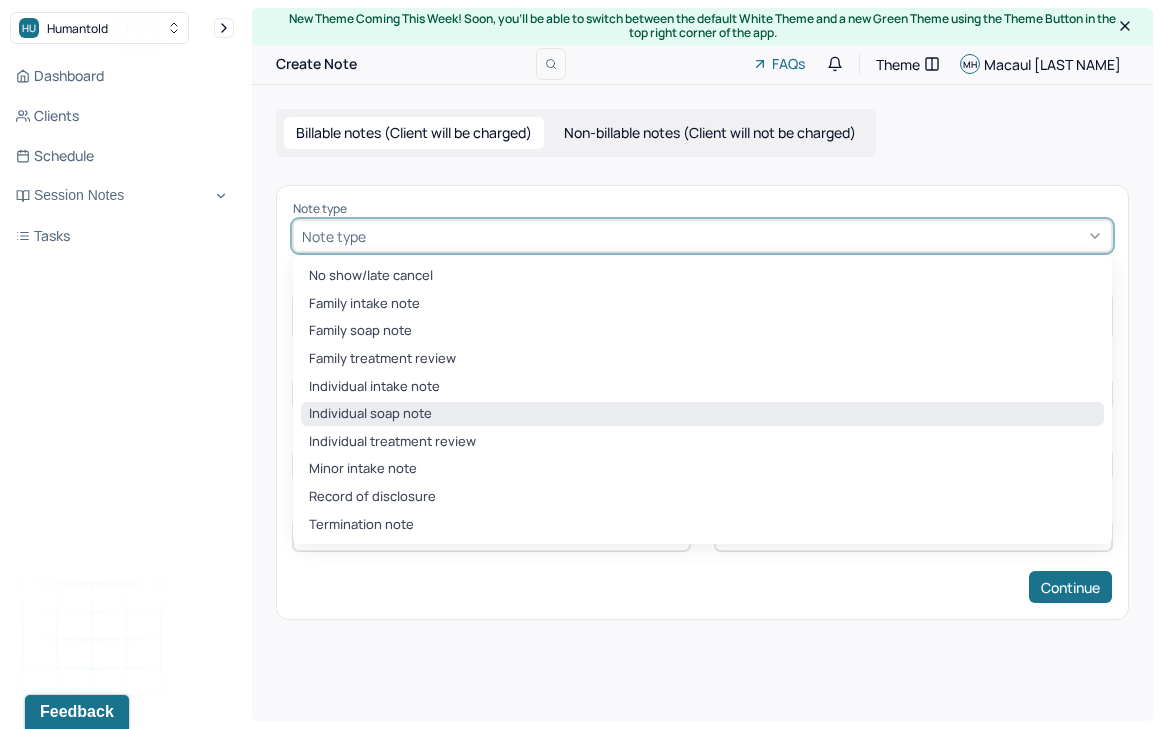 click on "Individual soap note" at bounding box center (702, 414) 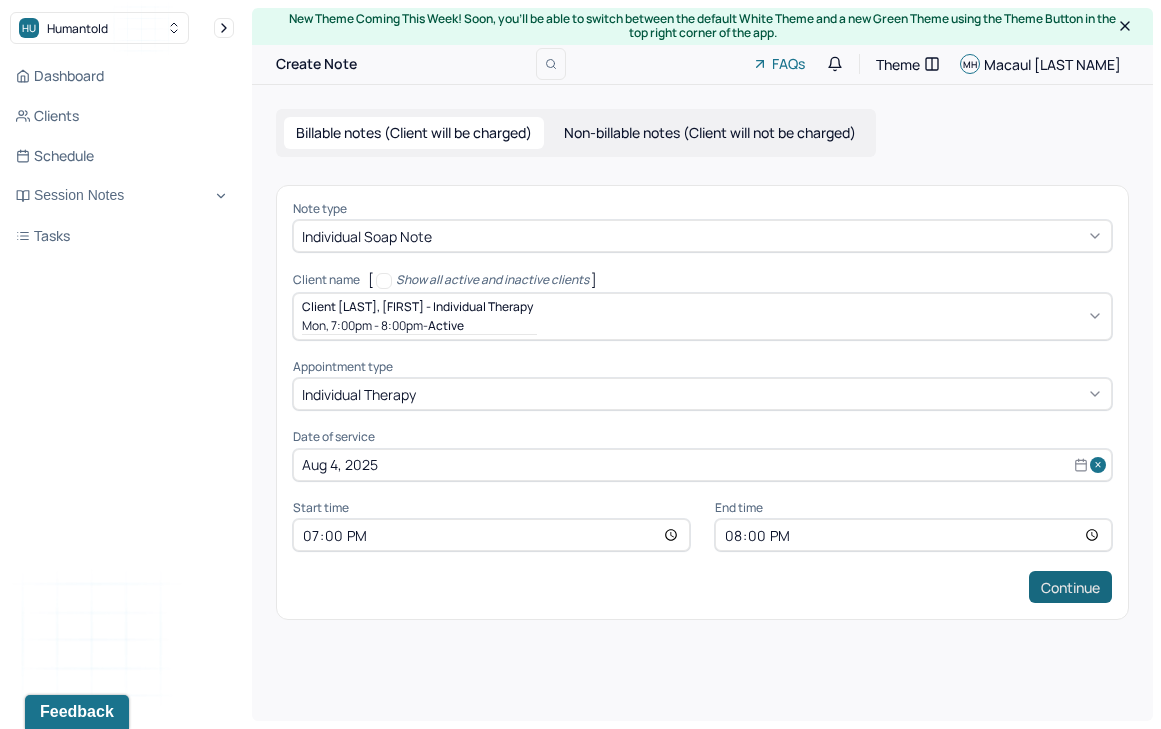 click on "Continue" at bounding box center (1070, 587) 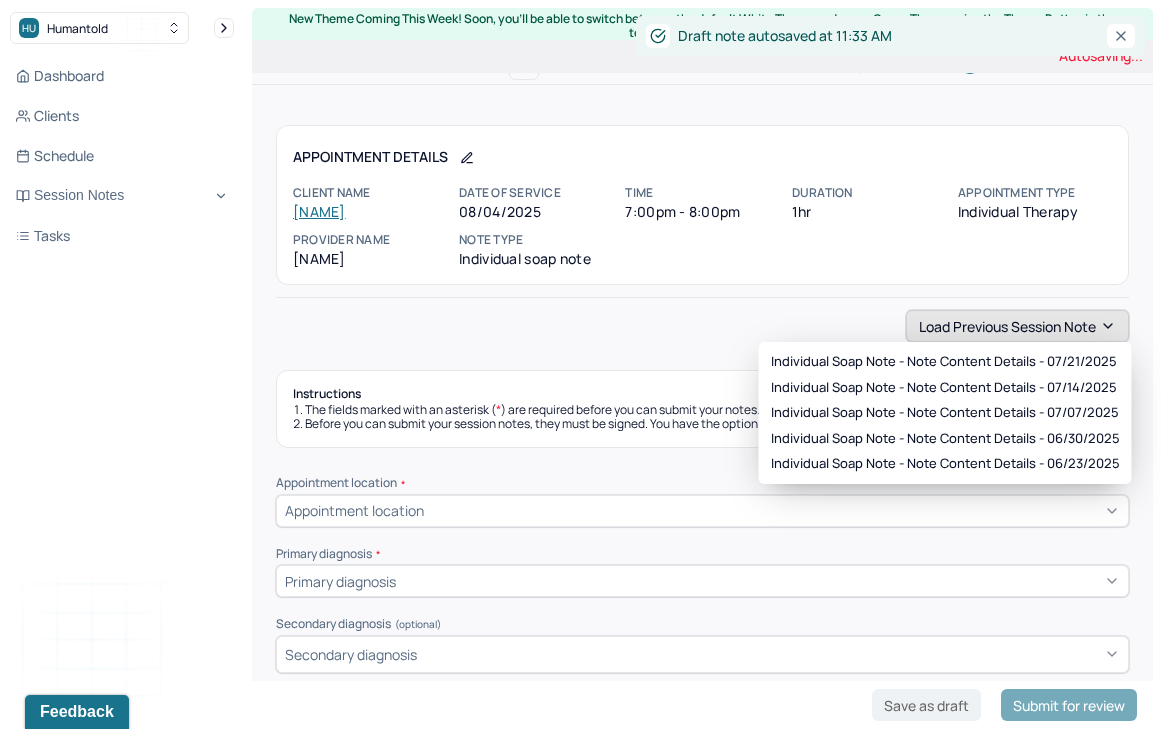 click on "Load previous session note" at bounding box center (1017, 326) 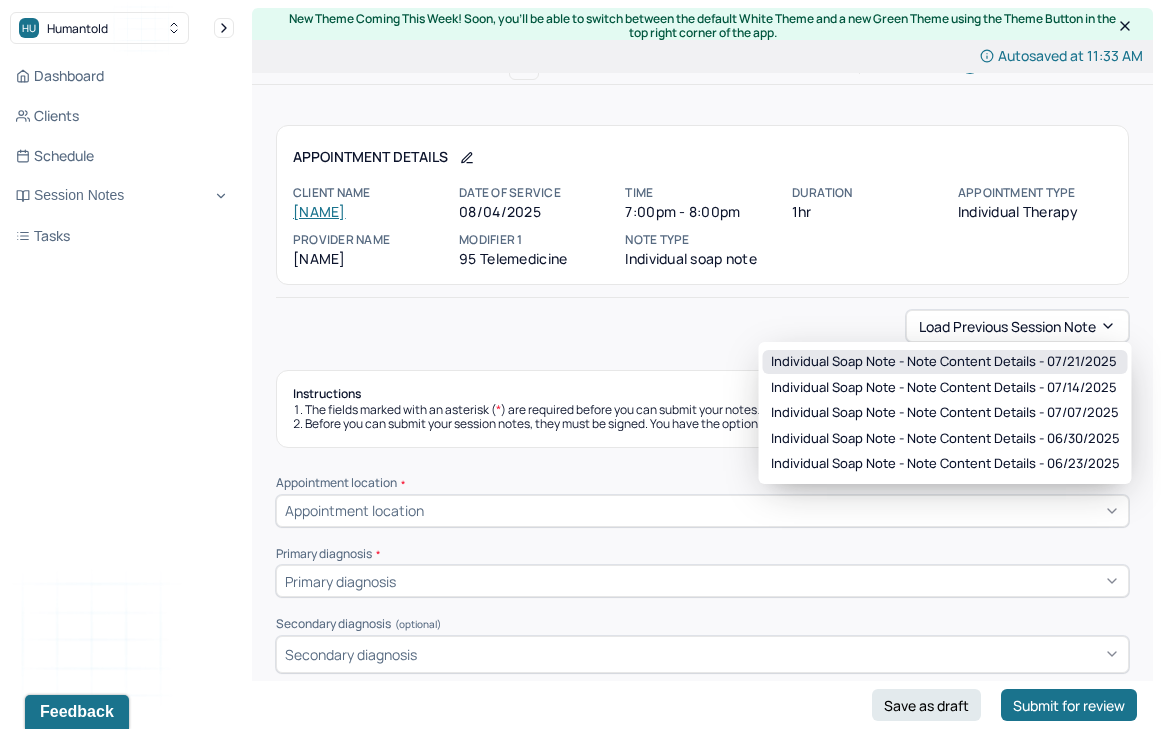 click on "Individual soap note   - Note content Details -   07/21/2025" at bounding box center [944, 362] 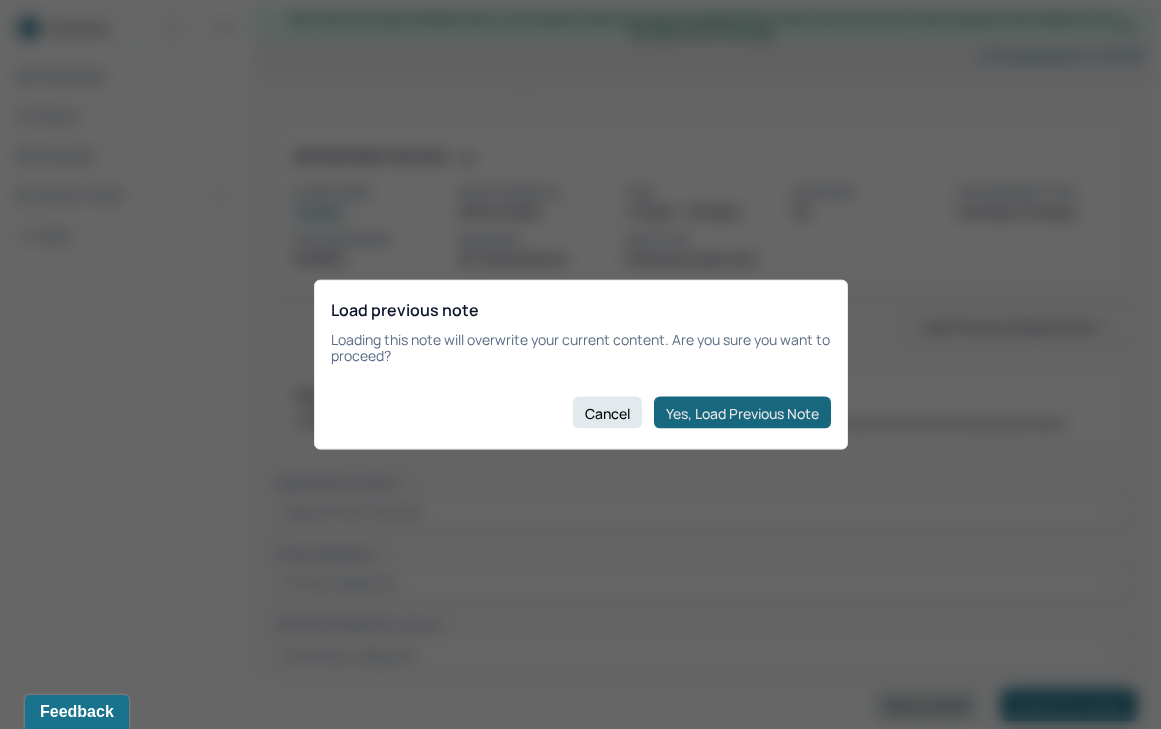 click on "Yes, Load Previous Note" at bounding box center (742, 413) 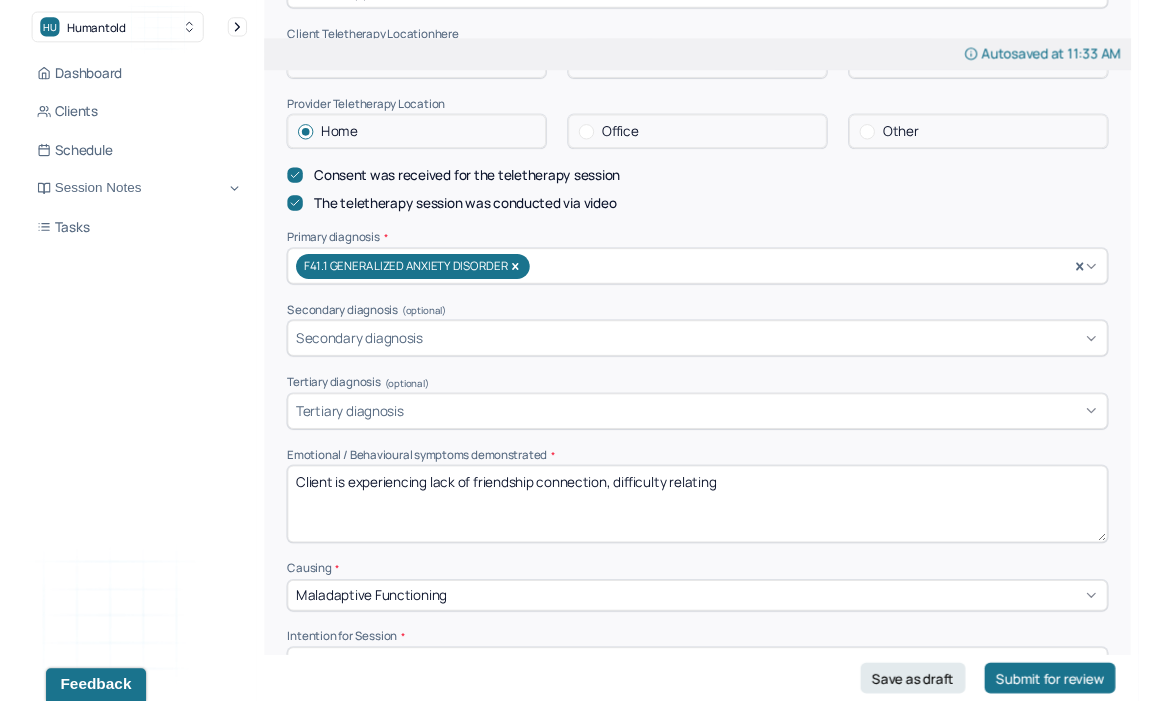 scroll, scrollTop: 522, scrollLeft: 0, axis: vertical 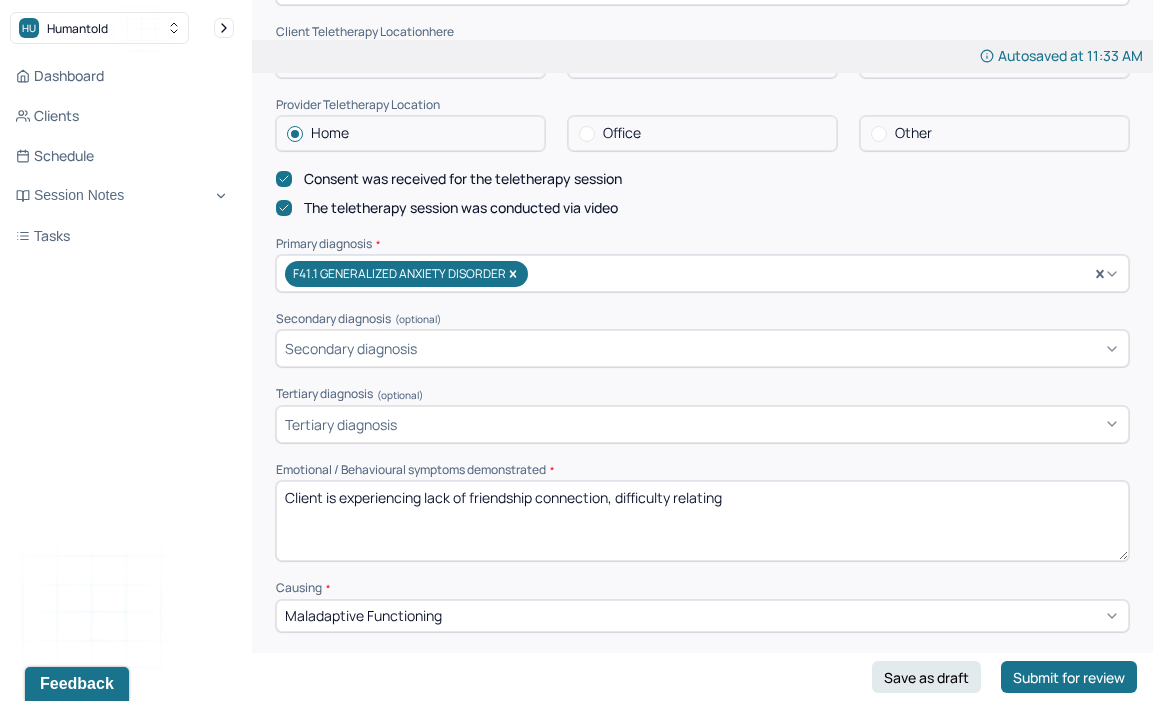 drag, startPoint x: 424, startPoint y: 482, endPoint x: 994, endPoint y: 491, distance: 570.07104 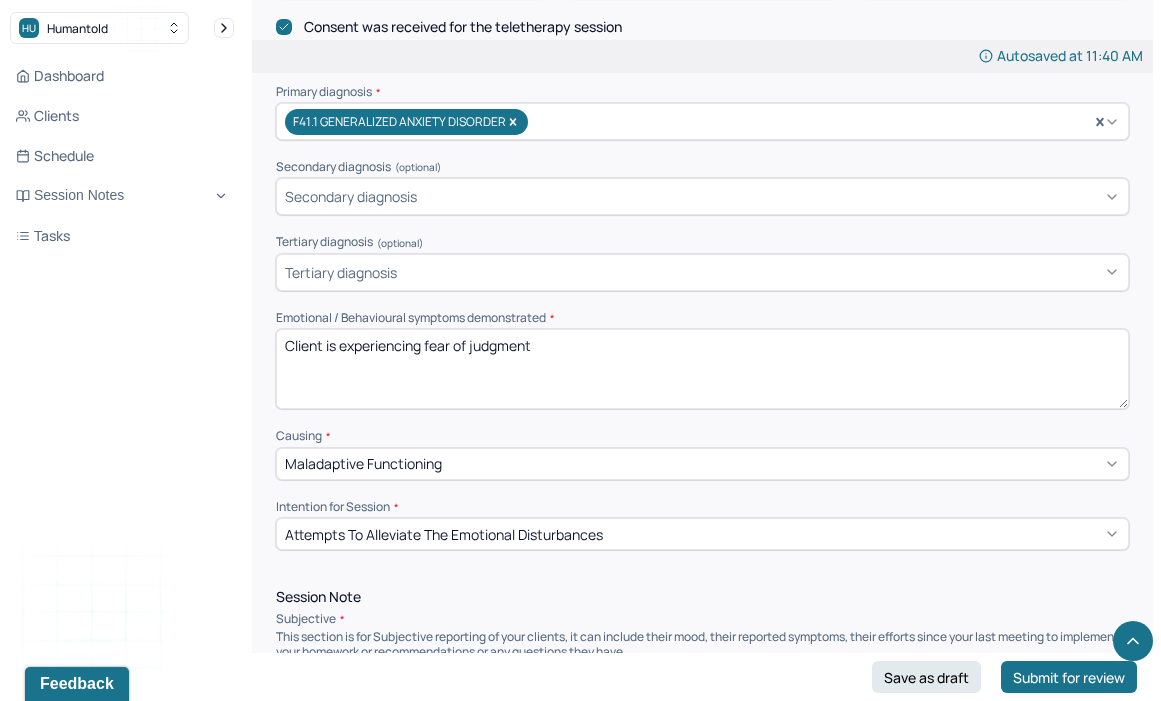 scroll, scrollTop: 716, scrollLeft: 0, axis: vertical 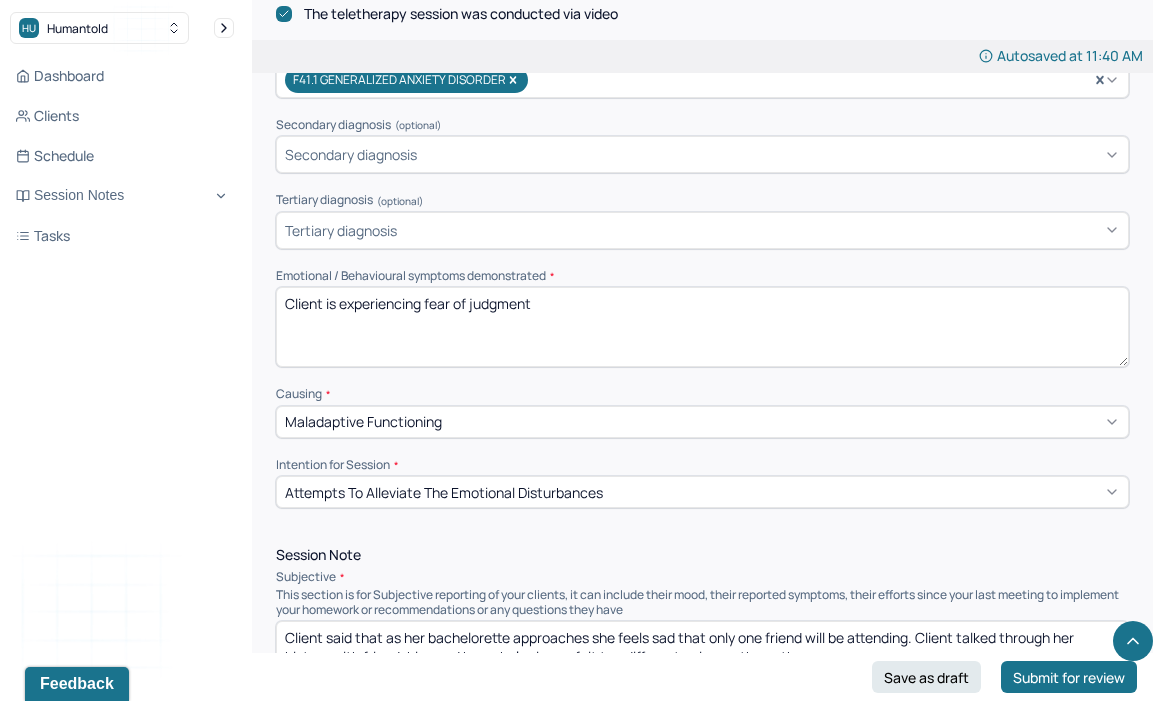 type on "Client is experiencing fear of judgment" 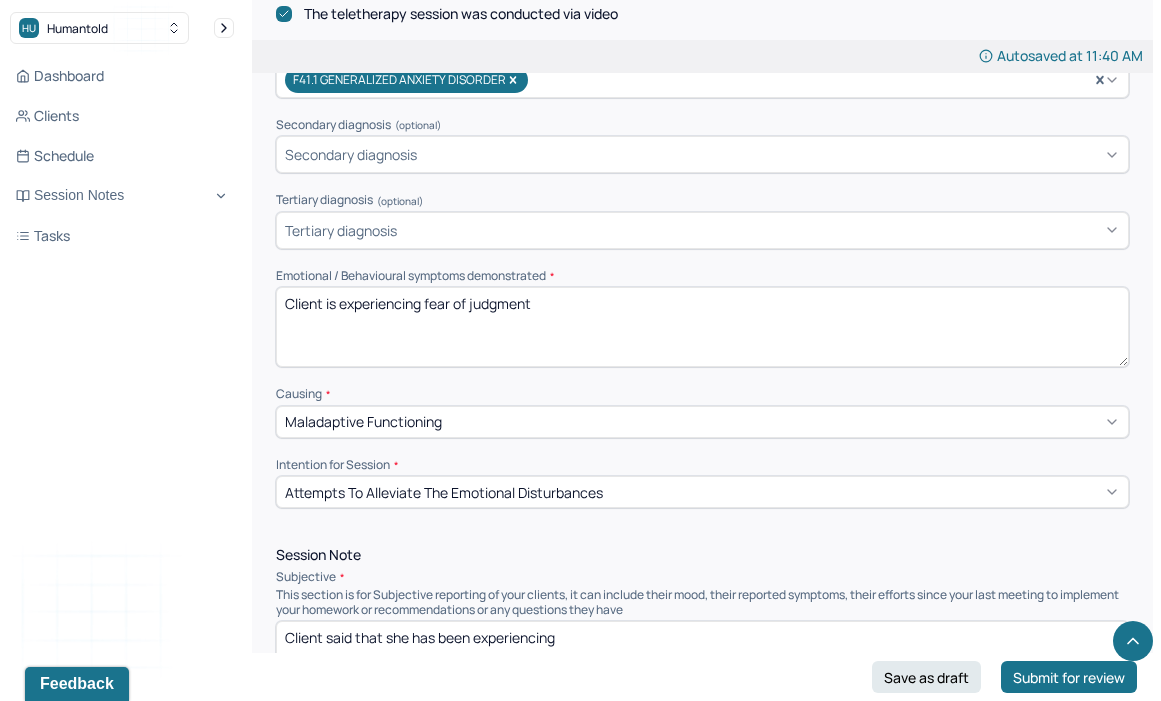 scroll, scrollTop: 837, scrollLeft: 0, axis: vertical 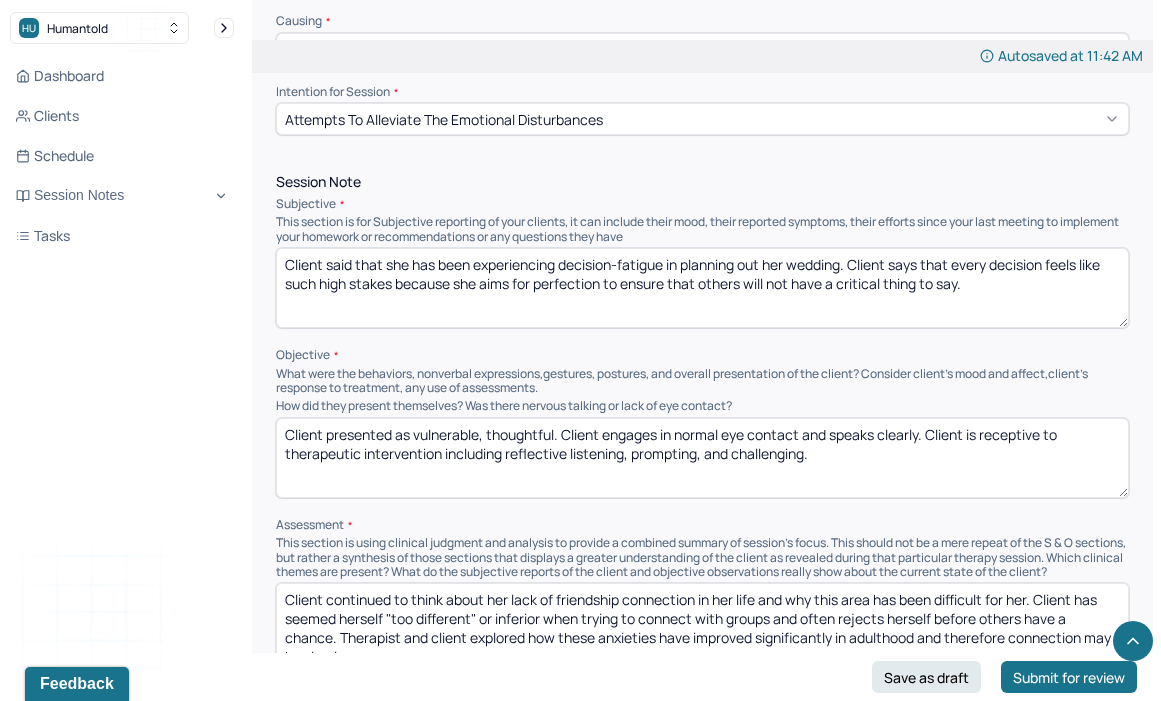 type on "Client said that she has been experiencing decision-fatigue in planning out her wedding. Client says that every decision feels like such high stakes because she aims for perfection to ensure that others will not have a critical thing to say." 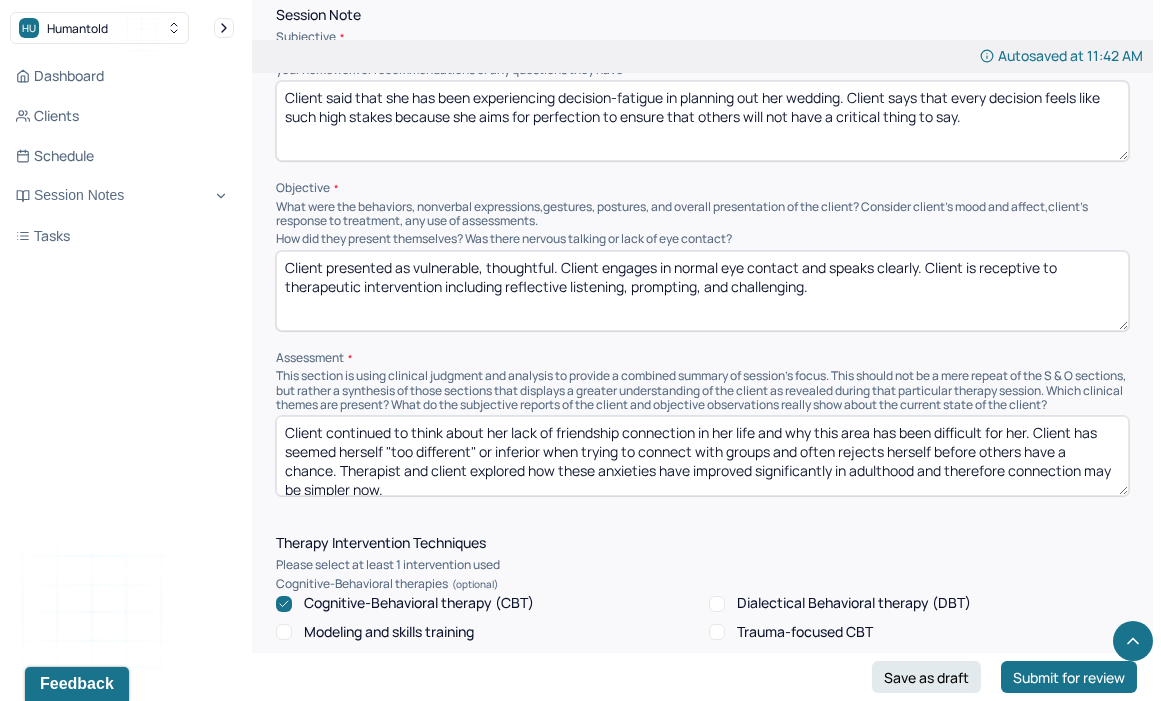 scroll, scrollTop: 1254, scrollLeft: 0, axis: vertical 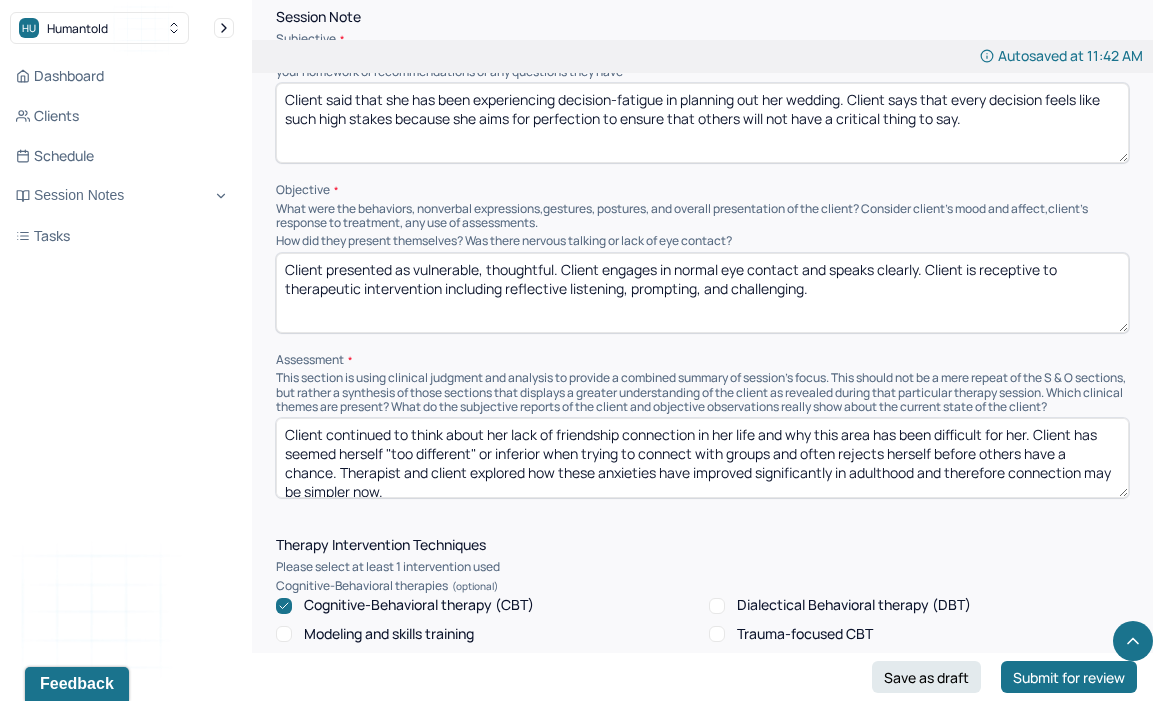 click on "Client continued to think about her lack of friendship connection in her life and why this area has been difficult for her. Client has seemed herself "too different" or inferior when trying to connect with groups and often rejects herself before others have a chance. Therapist and client explored how these anxieties have improved significantly in adulthood and therefore connection may be simpler now." at bounding box center [702, 458] 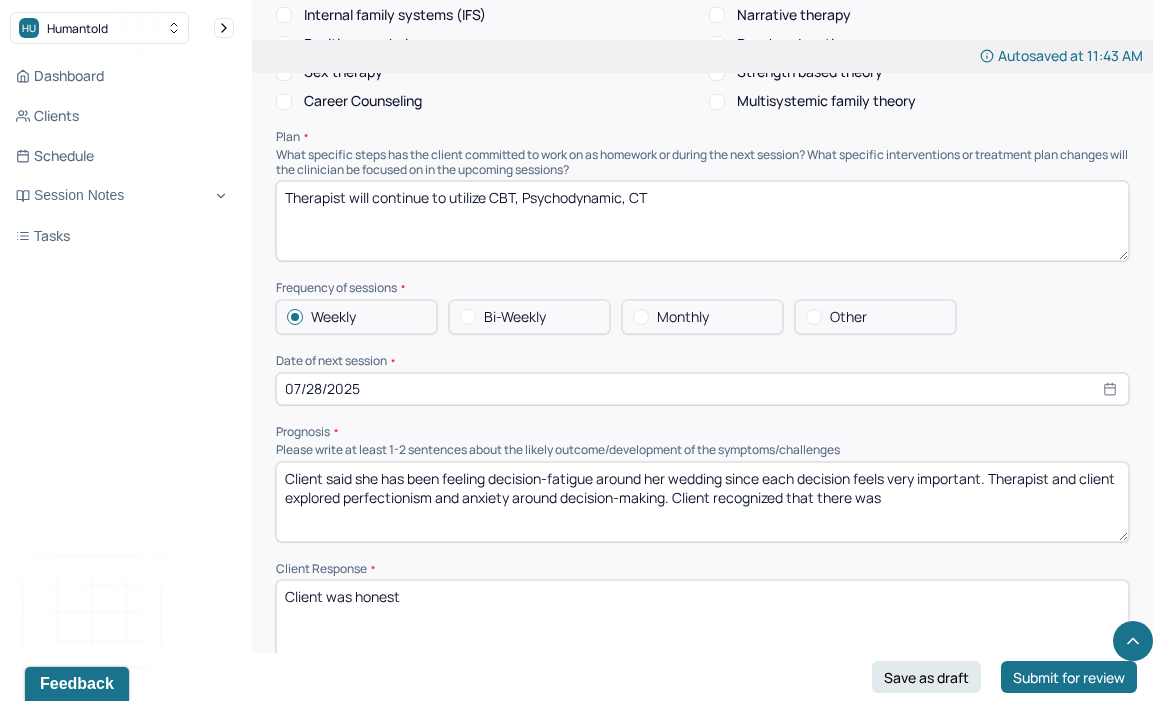 scroll, scrollTop: 2198, scrollLeft: 0, axis: vertical 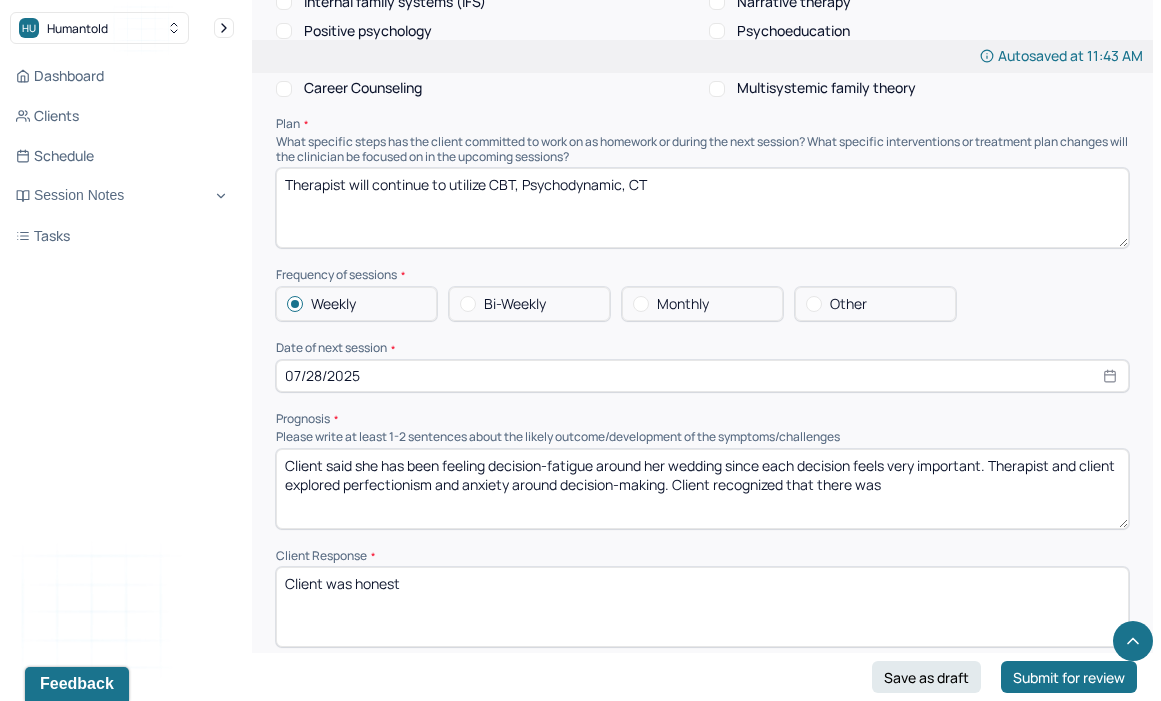 type on "Client said she has been feeling decision-fatigue around her wedding since each decision feels very important. Therapist and client explored perfectionism and anxiety around decision-making. Client recognized that there was a culture of comparison and criticism in her community that she tries to protect herself from." 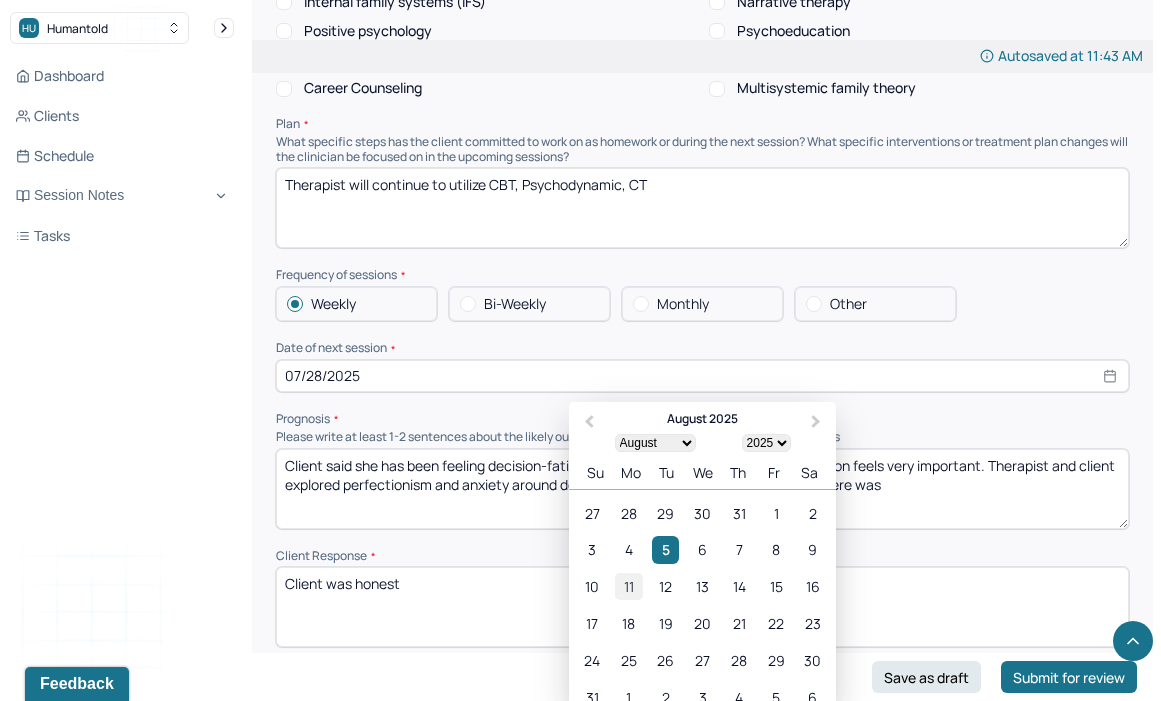 click on "11" at bounding box center (628, 586) 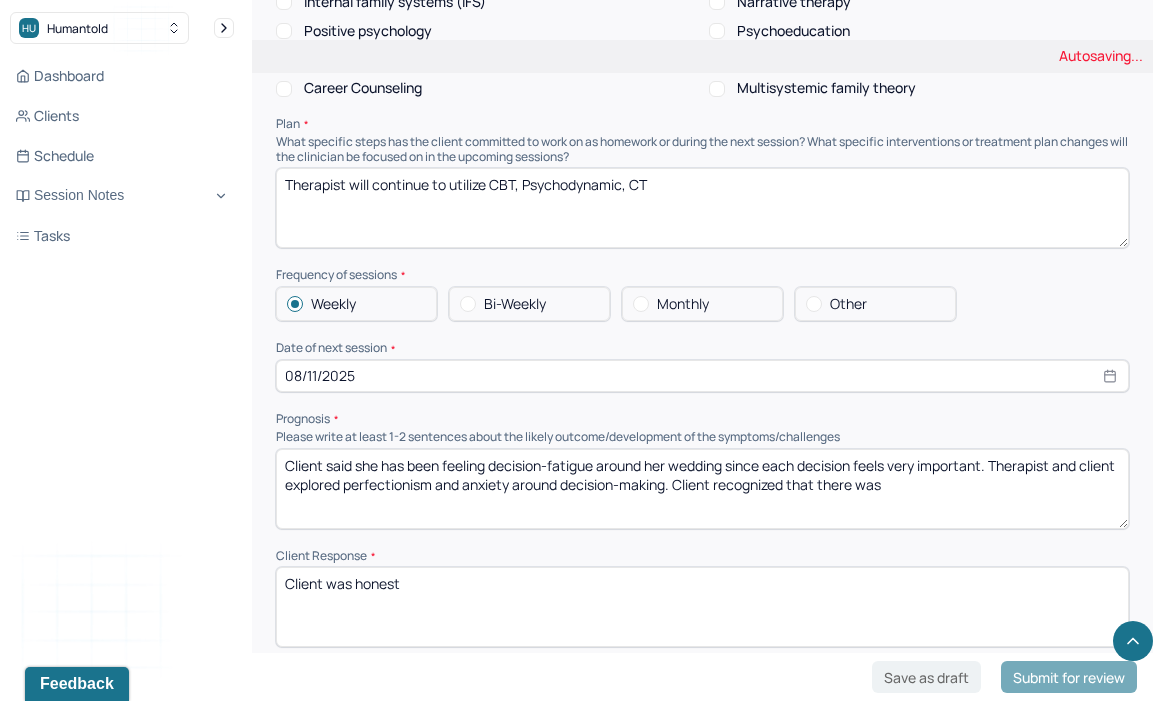scroll, scrollTop: 2297, scrollLeft: 0, axis: vertical 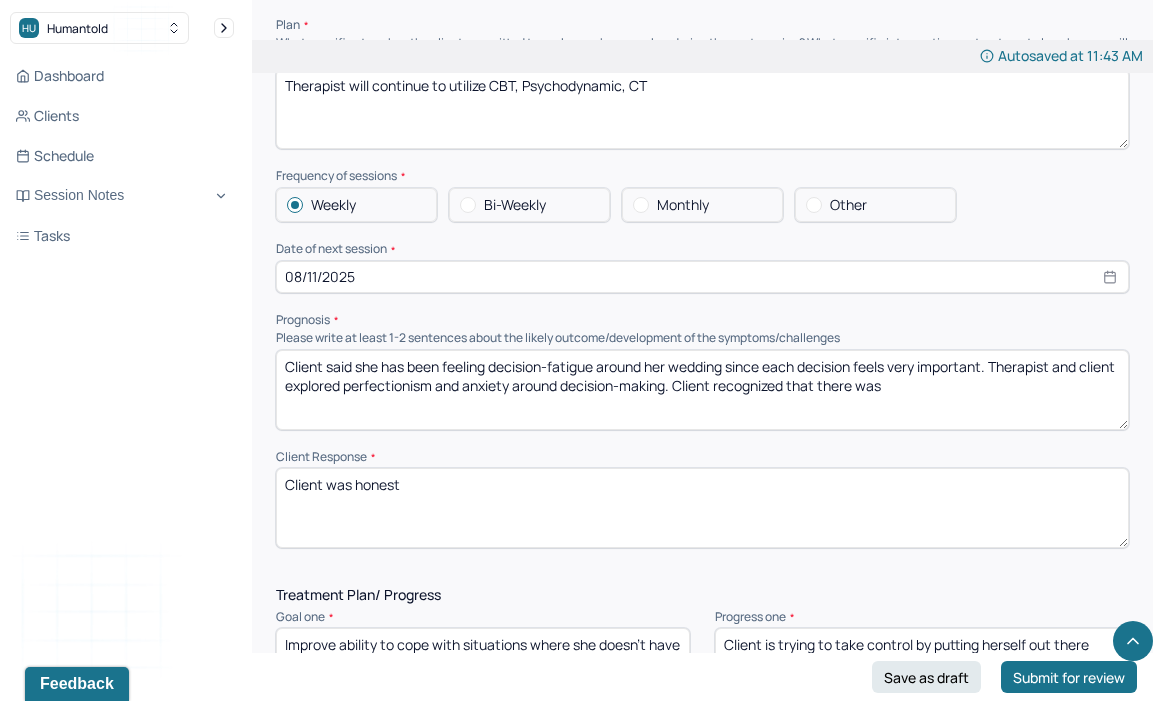 click on "Client said she has been feeling decision-fatigue around her wedding since each decision feels very important. Therapist and client explored perfectionism and anxiety around decision-making. Client recognized that there was" at bounding box center [702, 390] 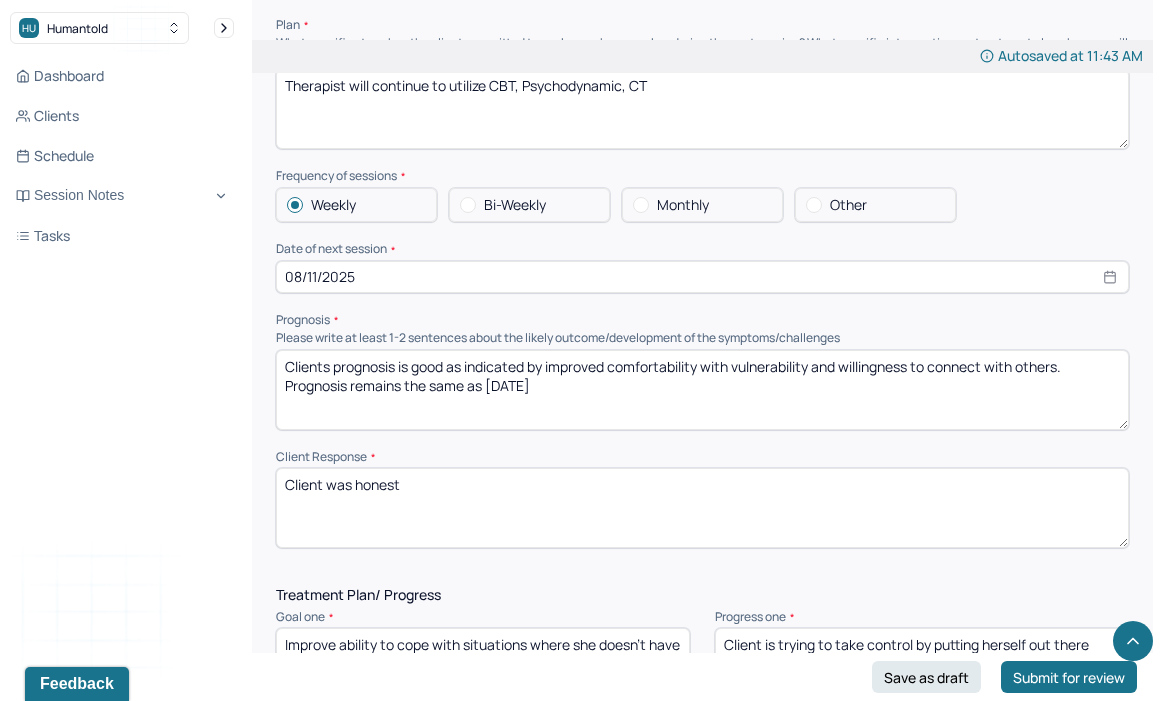 type on "Clients prognosis is good as indicated by improved comfortability with vulnerability and willingness to connect with others. Prognosis remains the same as [DATE]" 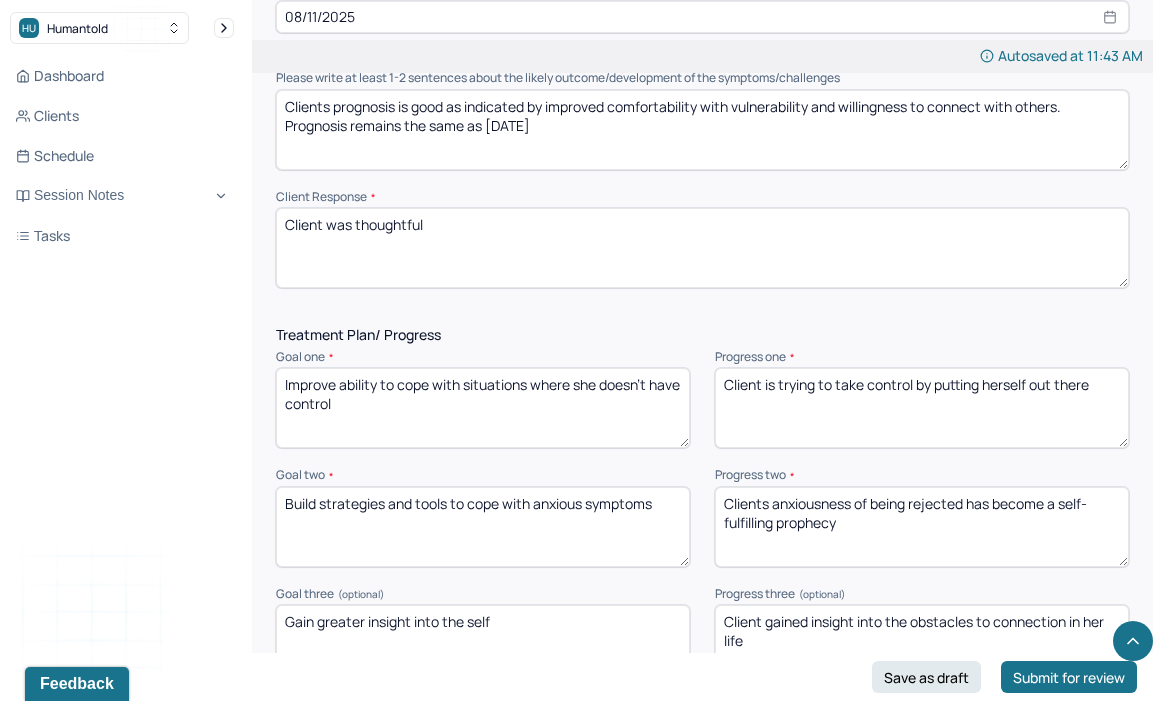 scroll, scrollTop: 2554, scrollLeft: 0, axis: vertical 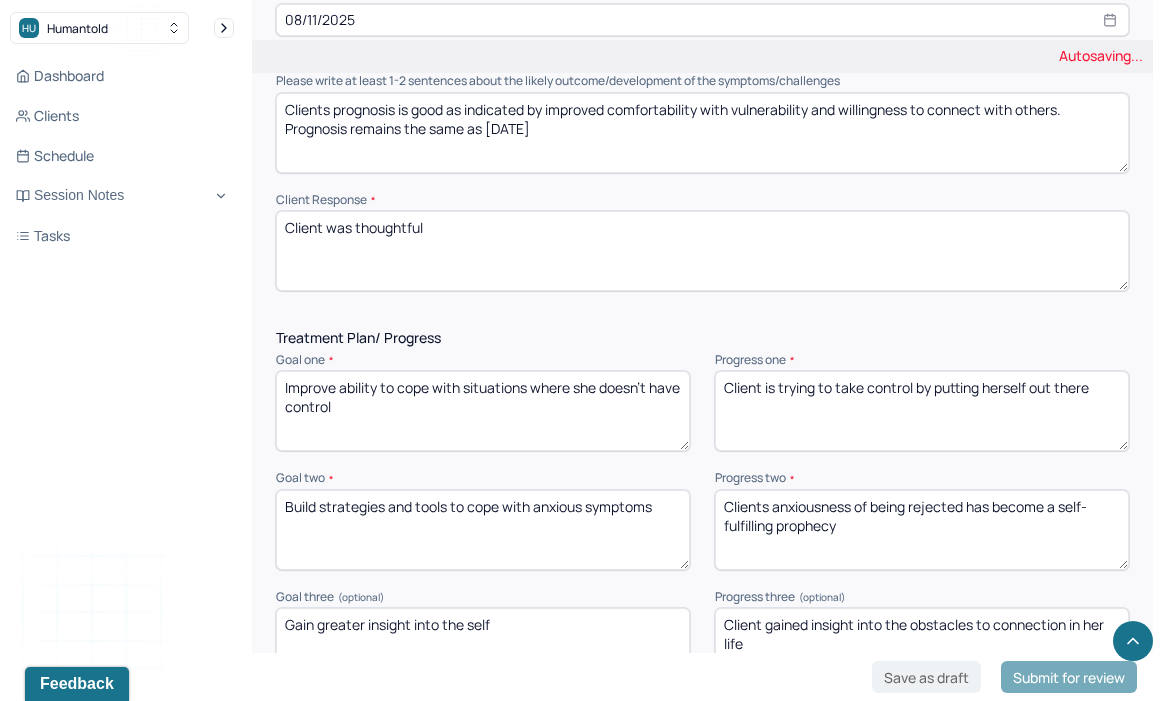 type on "Client was thoughtful" 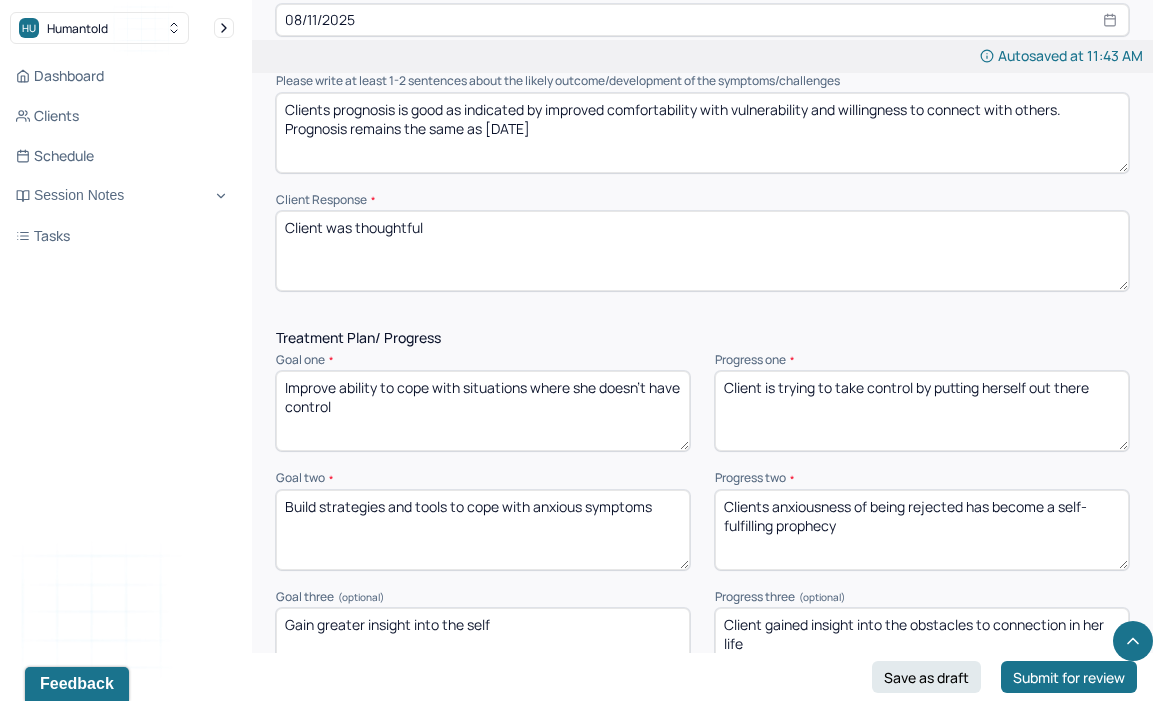 click on "Client is trying to take control by putting herself out there" at bounding box center (922, 411) 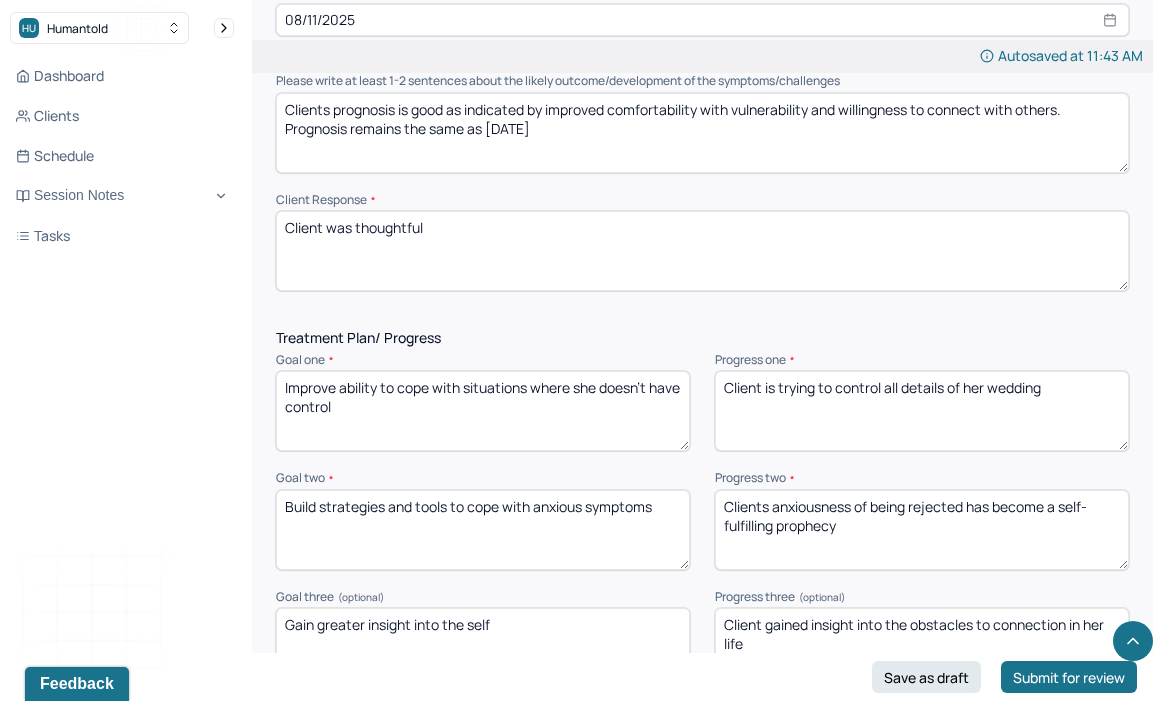 type on "Client is trying to control all details of her wedding" 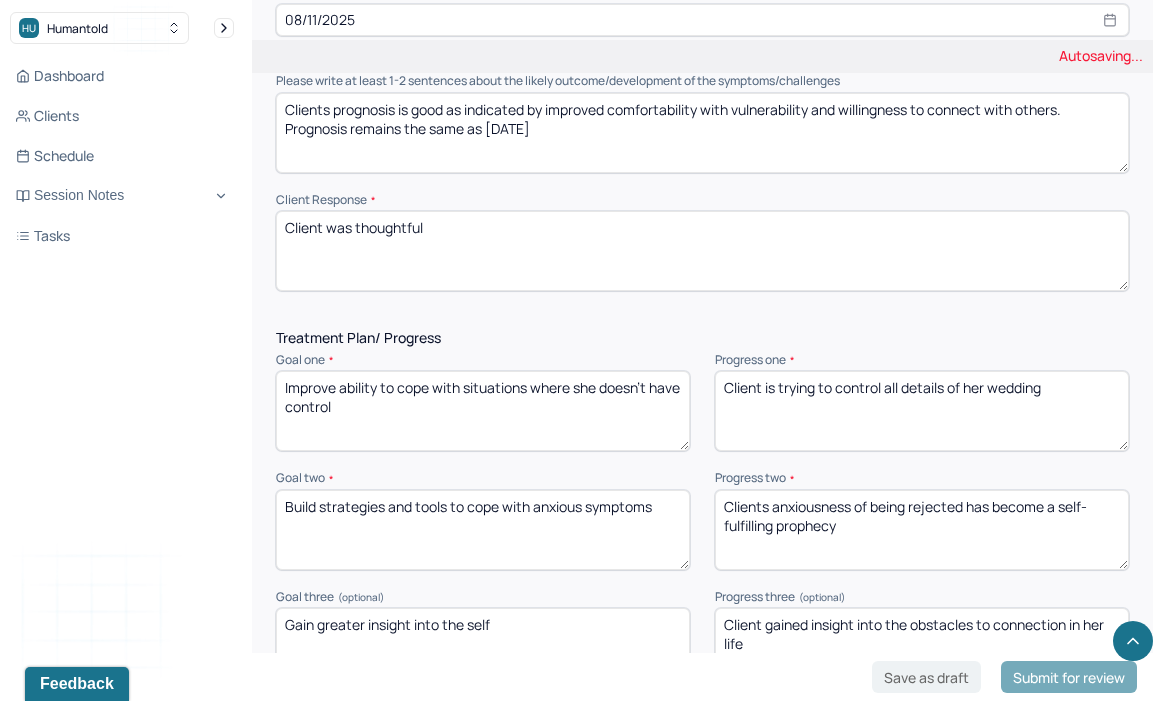 click on "Clients anxiousness of being rejected has become a self-fulfilling prophecy" at bounding box center (922, 530) 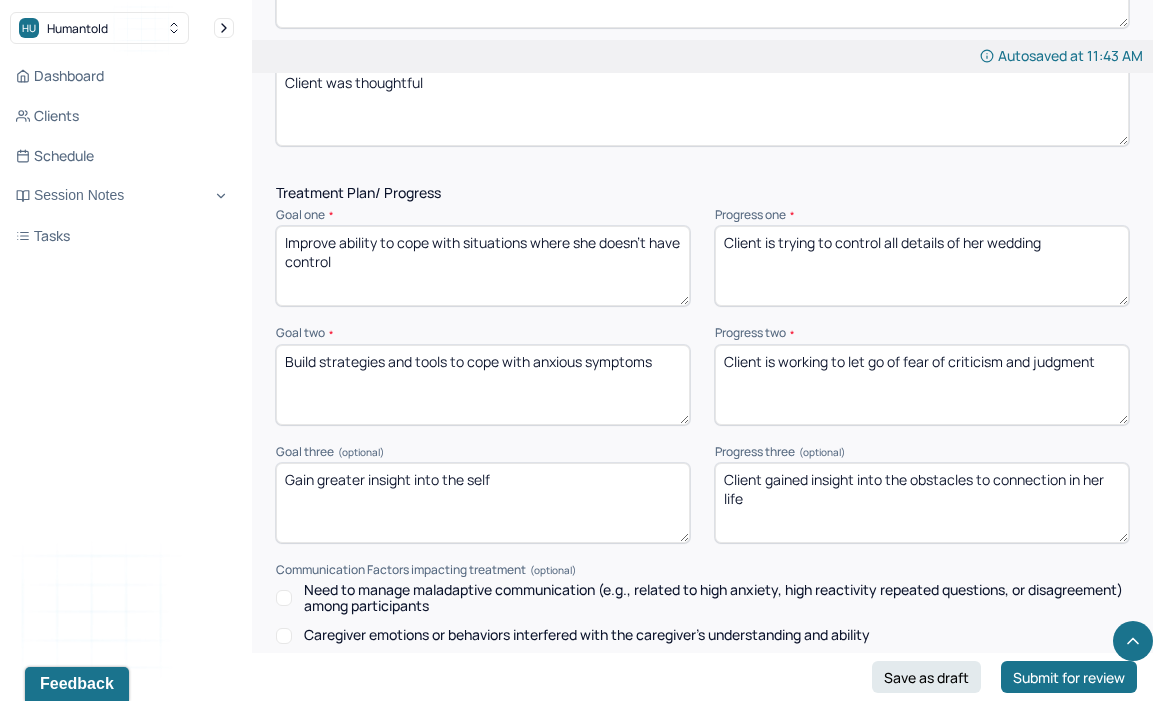 scroll, scrollTop: 2700, scrollLeft: 0, axis: vertical 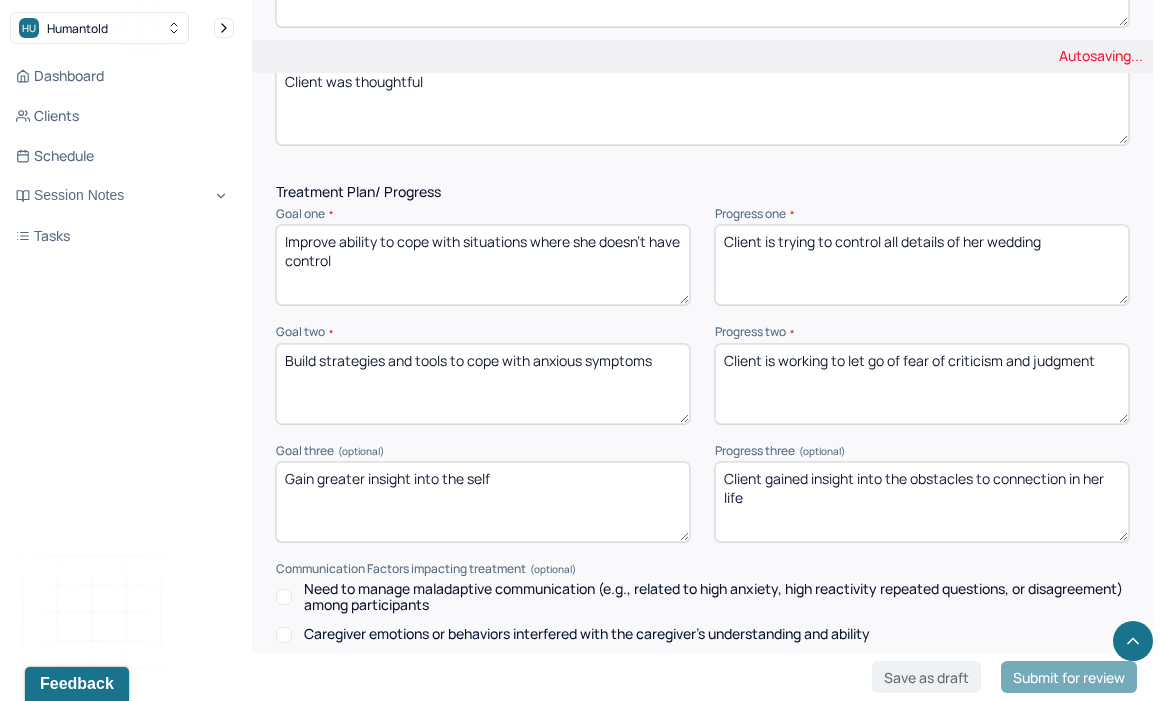 type on "Client is working to let go of fear of criticism and judgment" 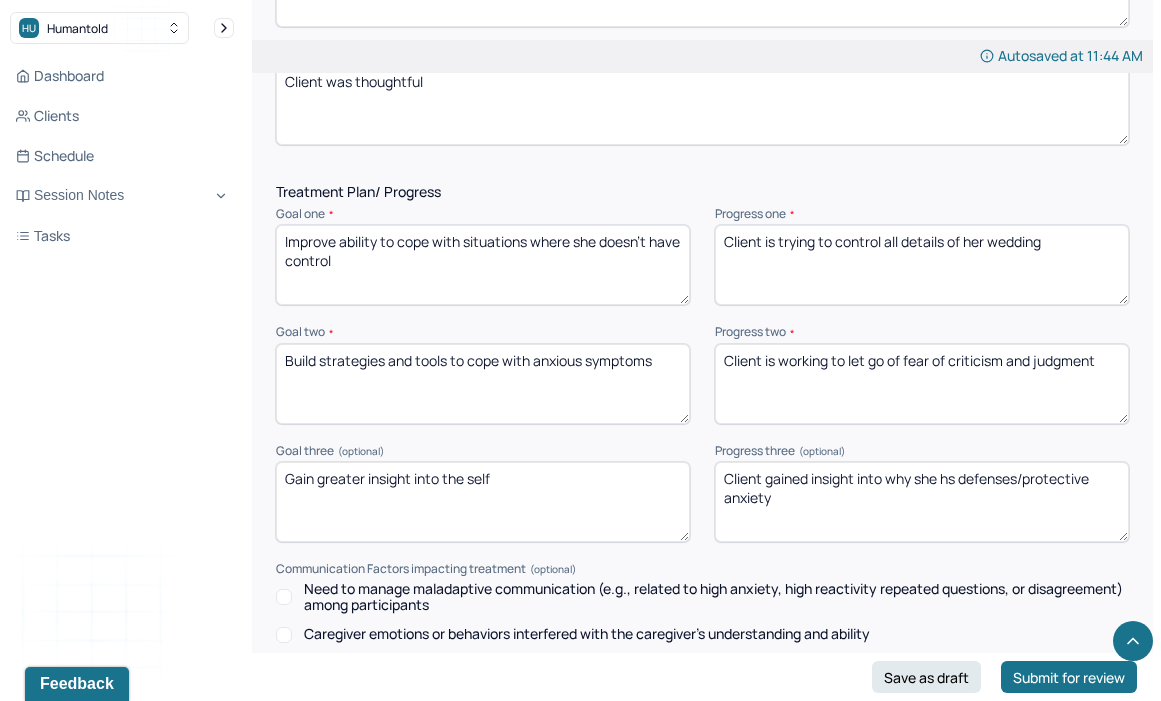 click on "Client gained insight into why she hs defenses/protective anxiety" at bounding box center [922, 502] 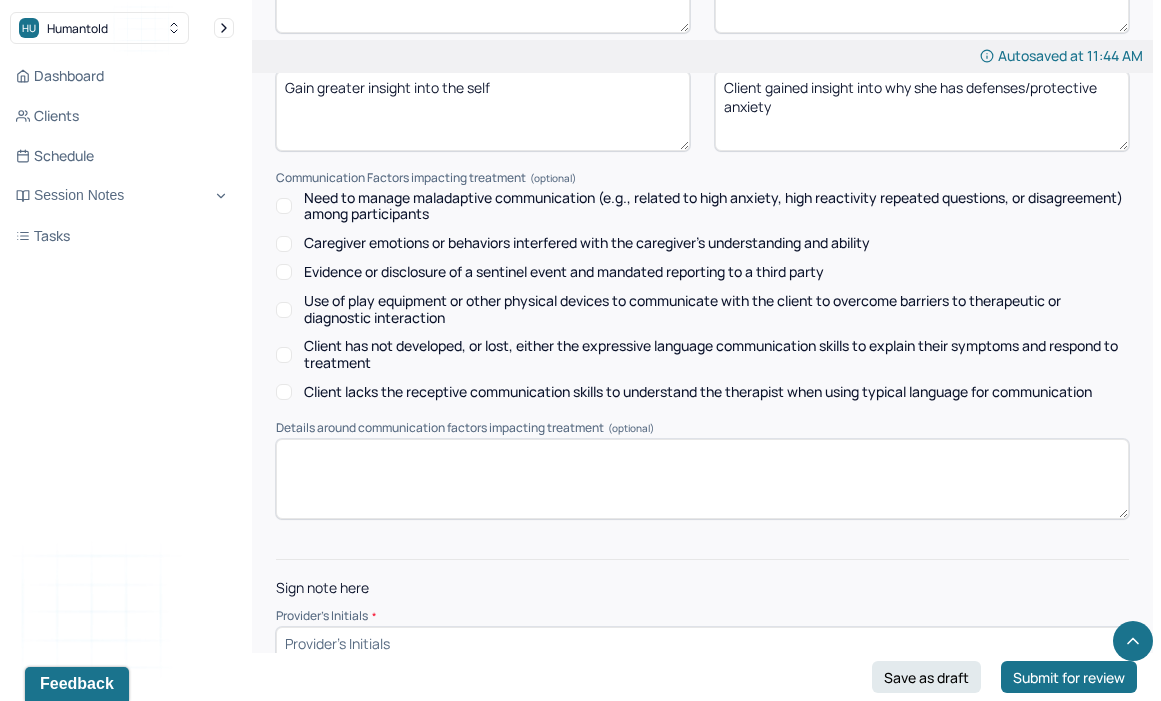 scroll, scrollTop: 3090, scrollLeft: 0, axis: vertical 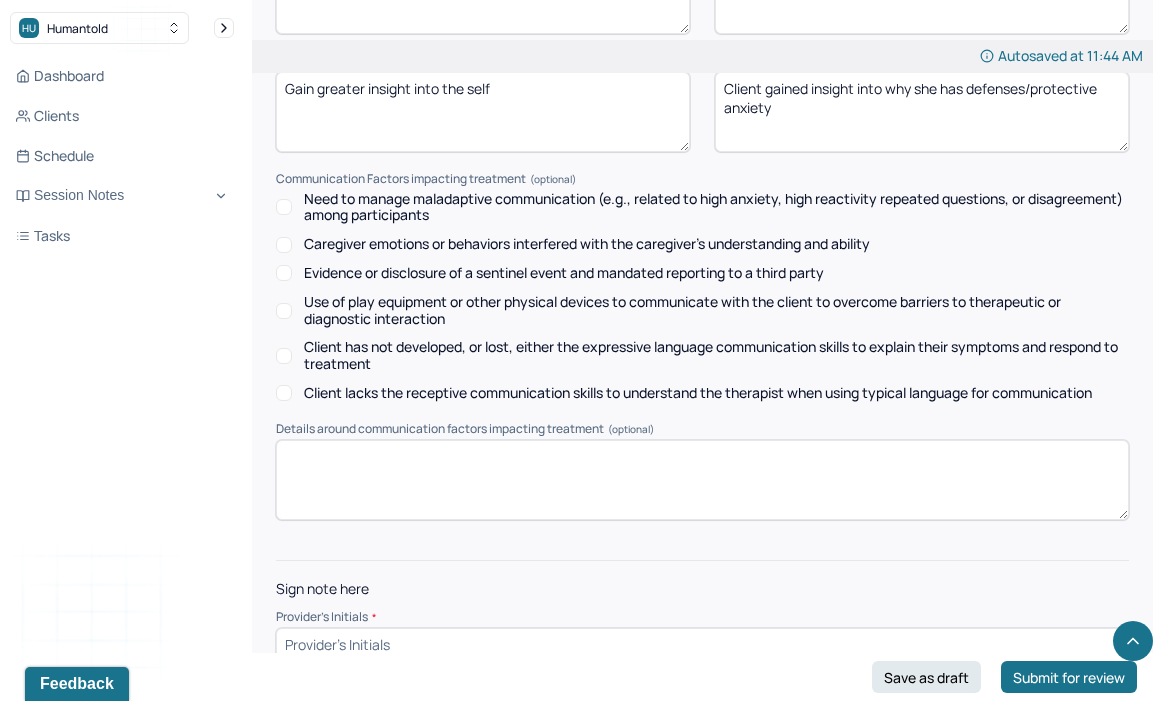 type on "Client gained insight into why she has defenses/protective anxiety" 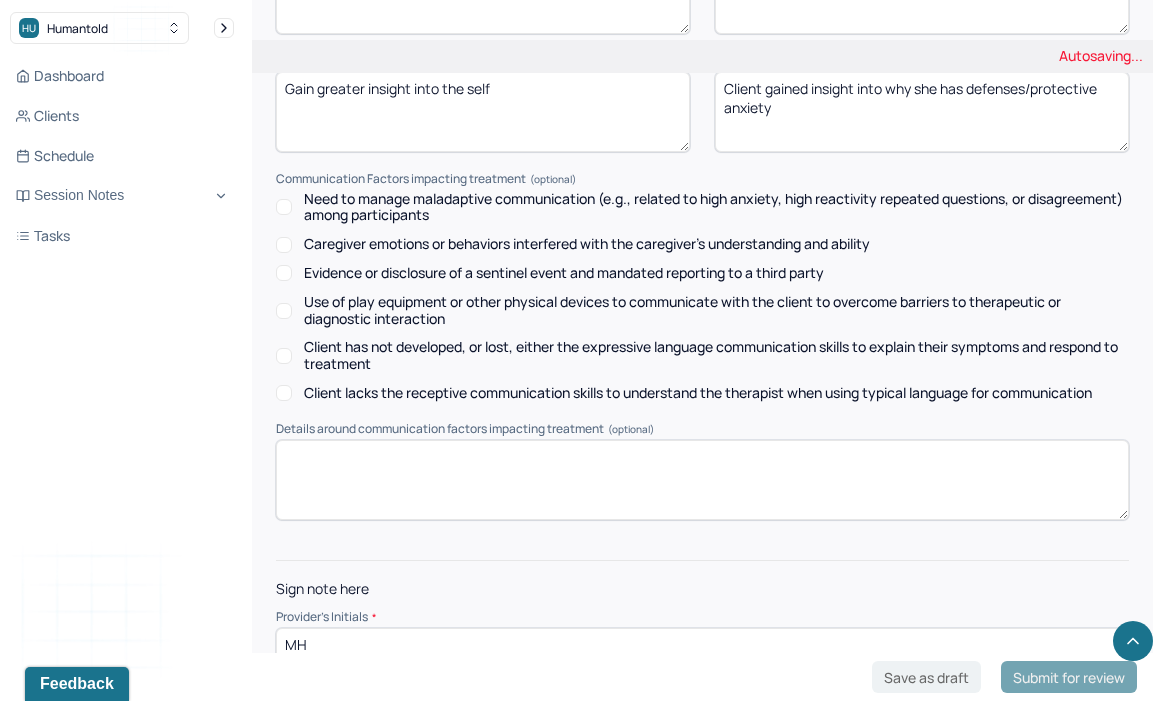 type on "MH" 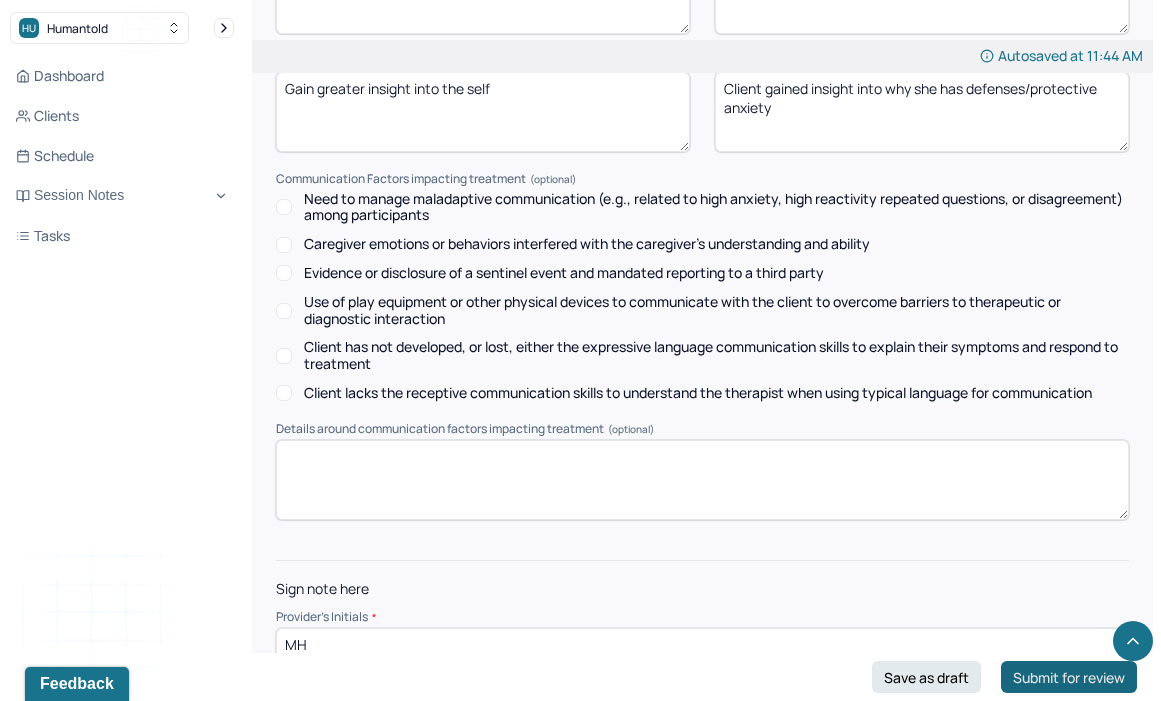 click on "Submit for review" at bounding box center (1069, 677) 